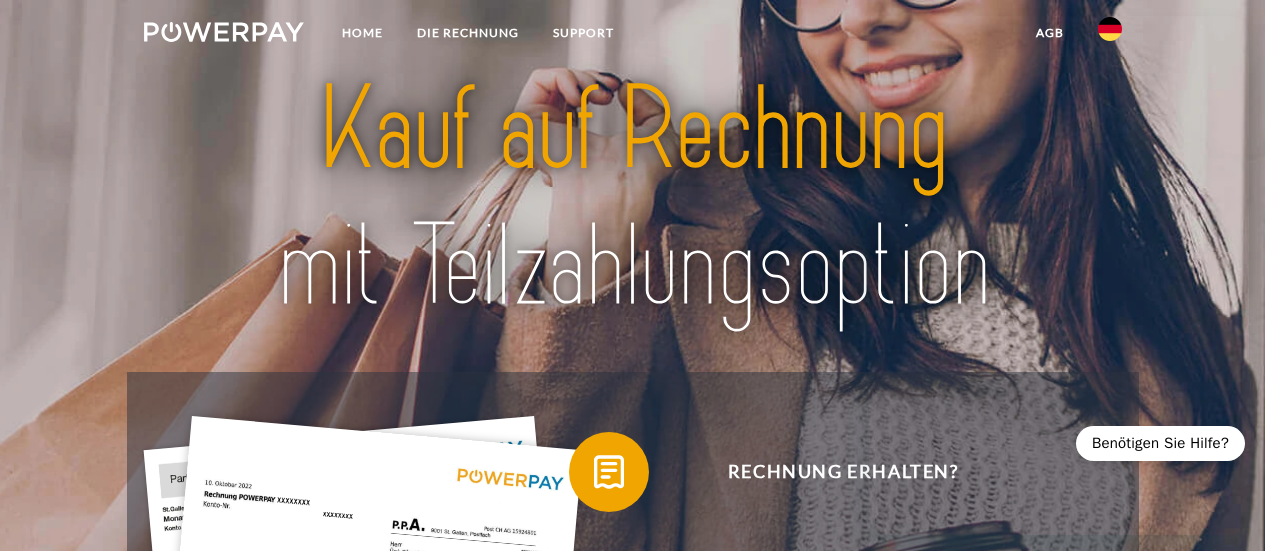 scroll, scrollTop: 0, scrollLeft: 0, axis: both 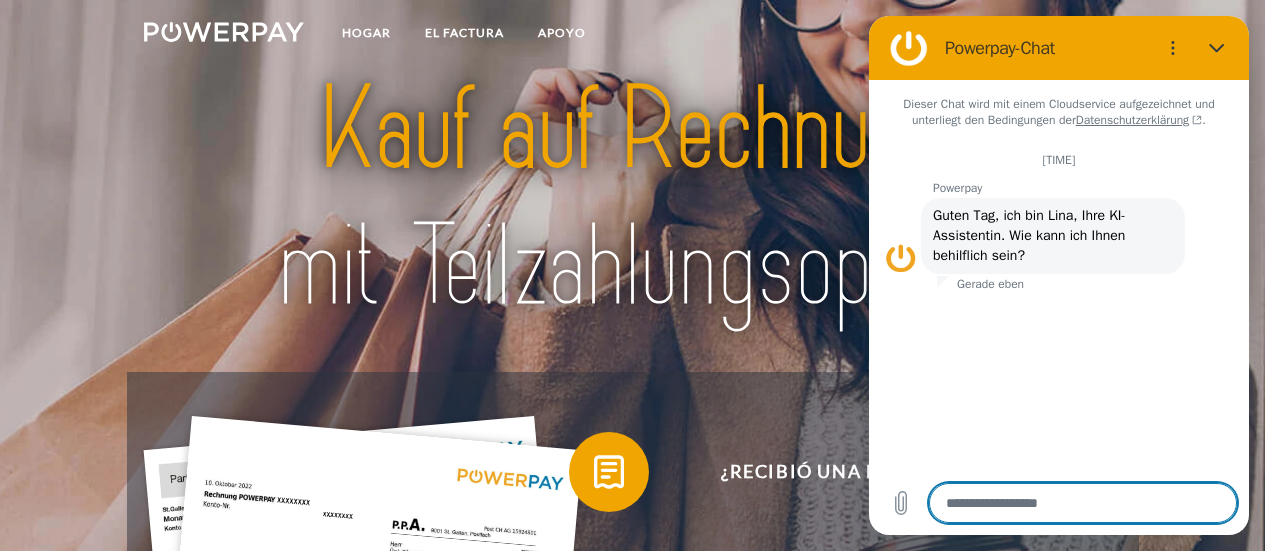 click at bounding box center [1083, 503] 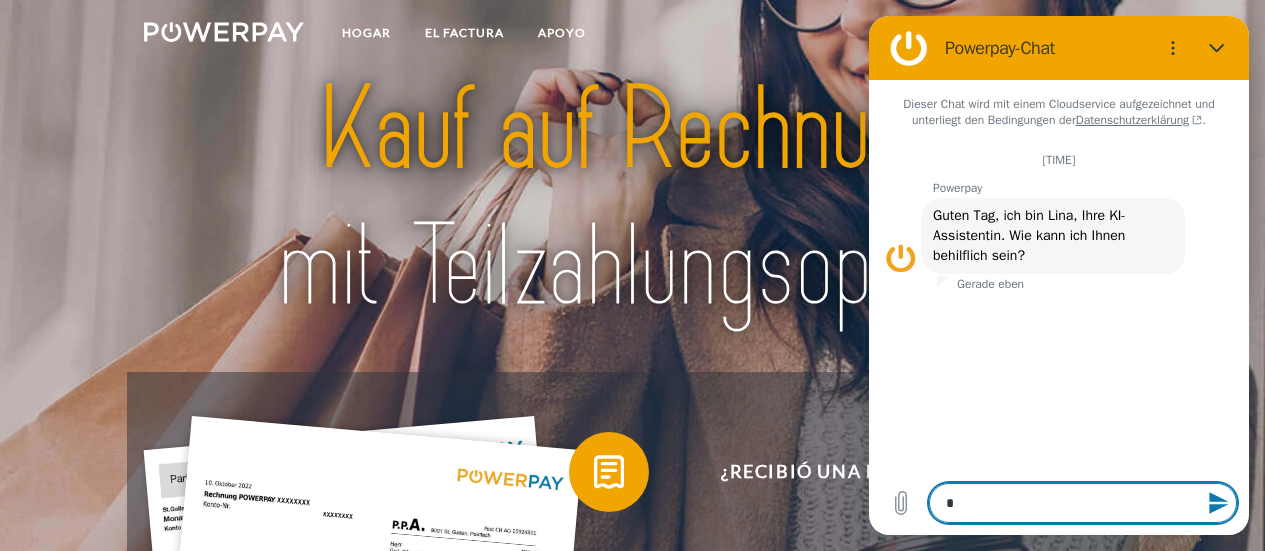 type on "*" 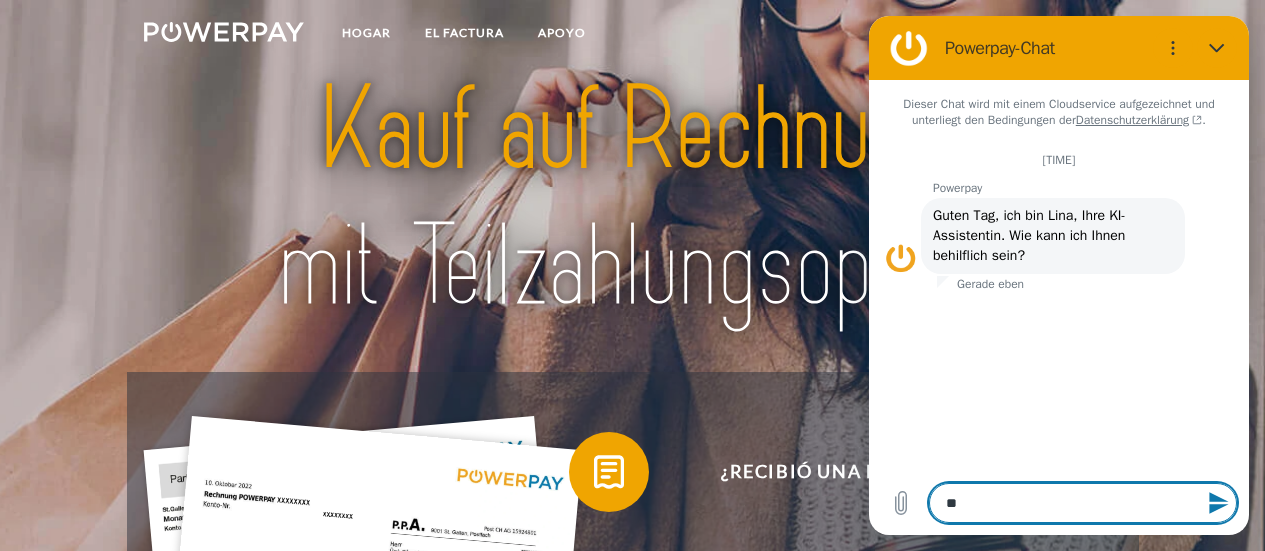 type on "***" 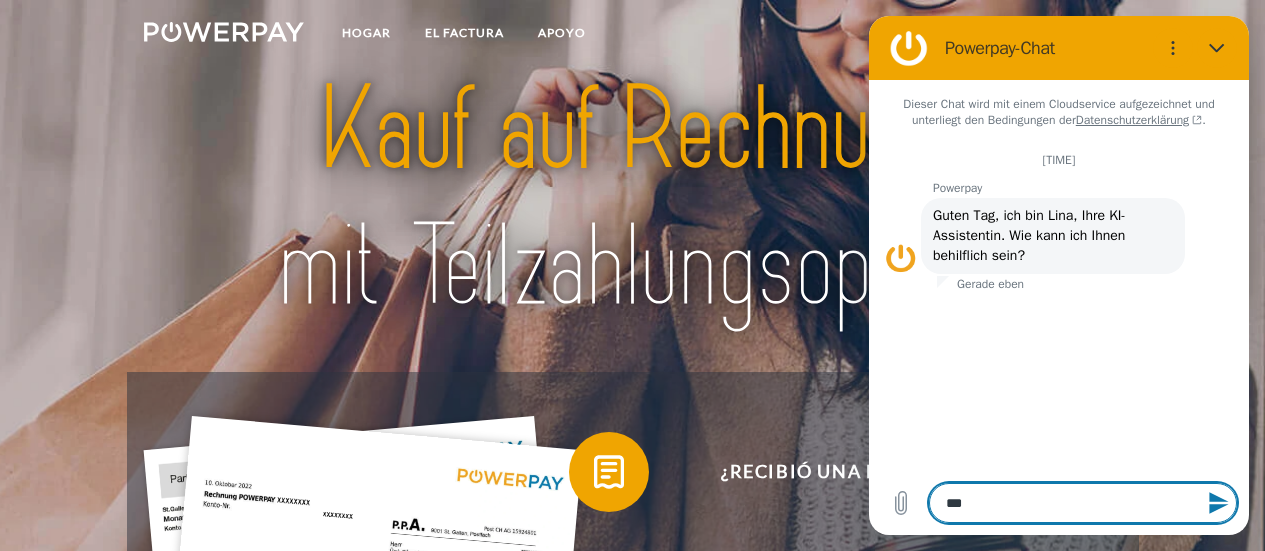 type on "****" 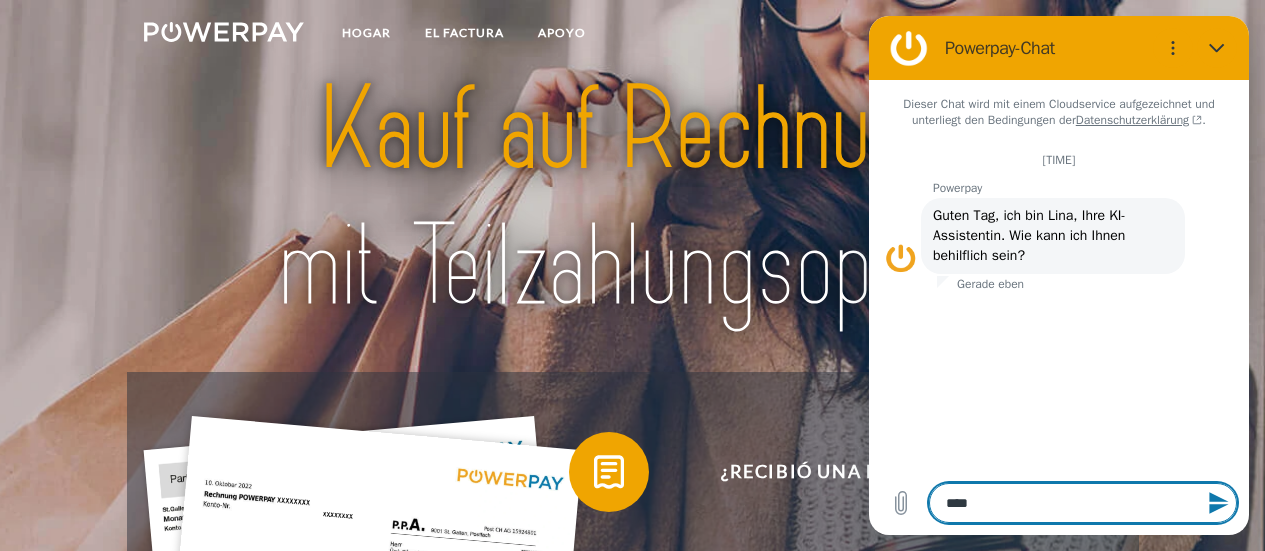 type on "*" 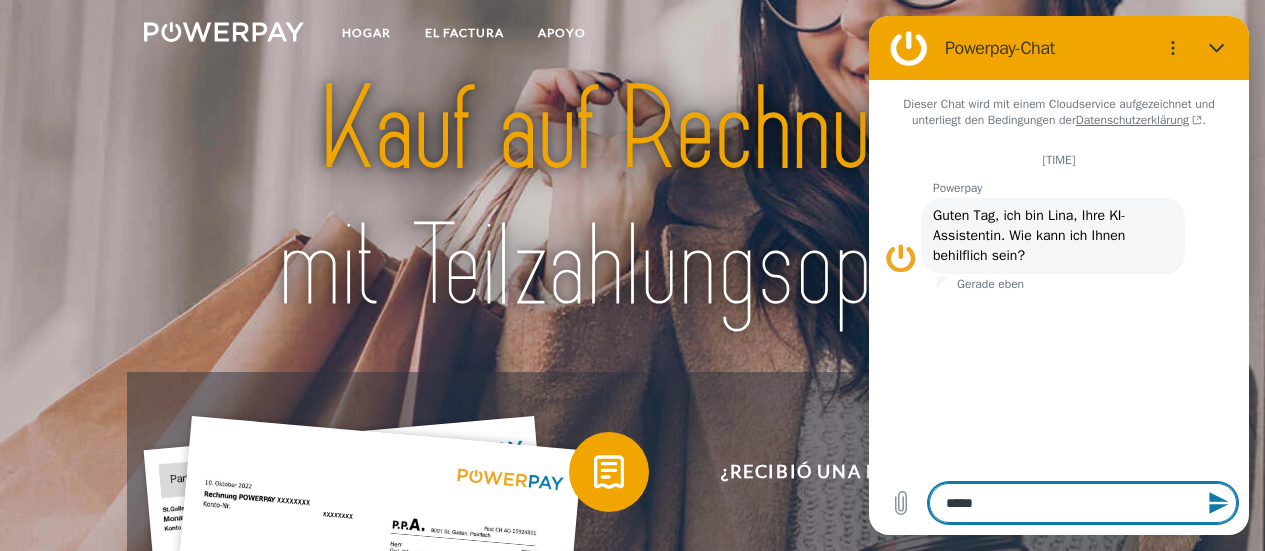 type on "*****" 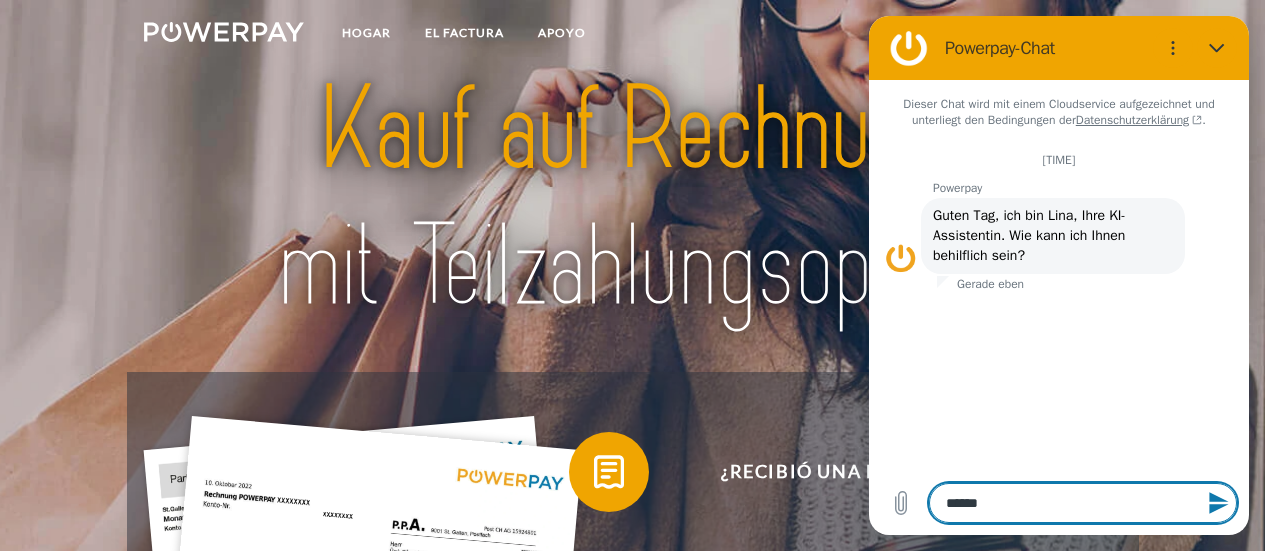type on "*****" 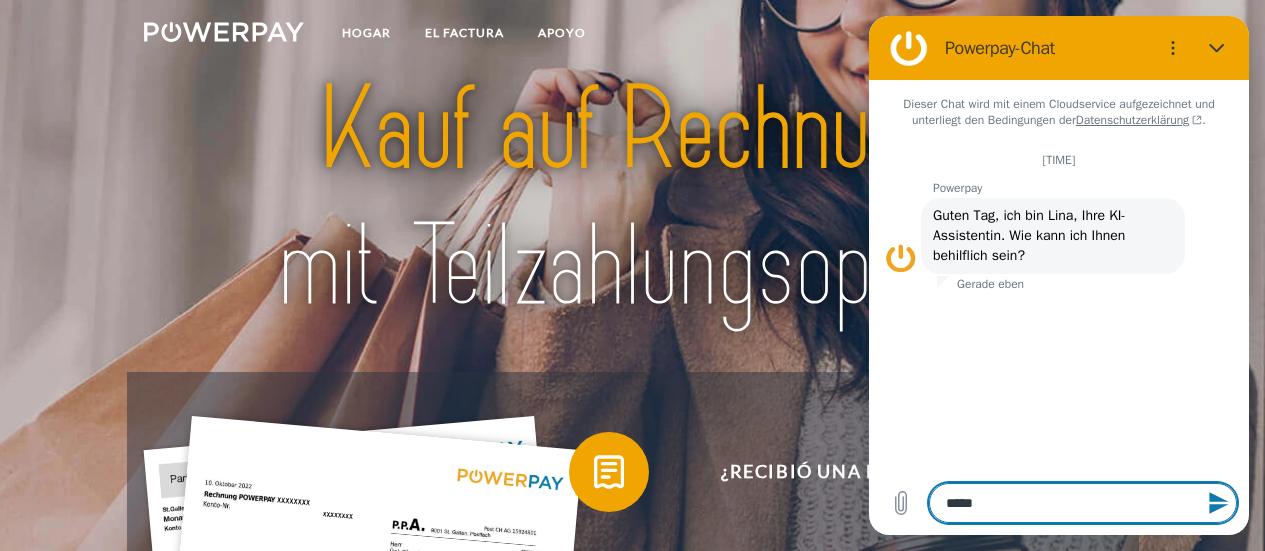 type on "******" 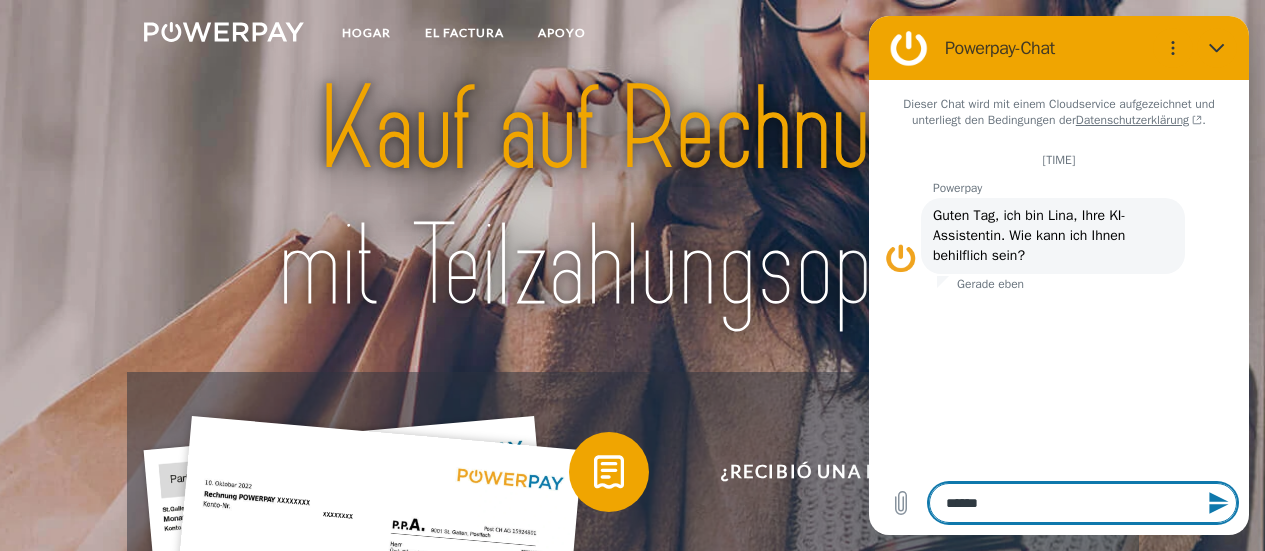 type on "******" 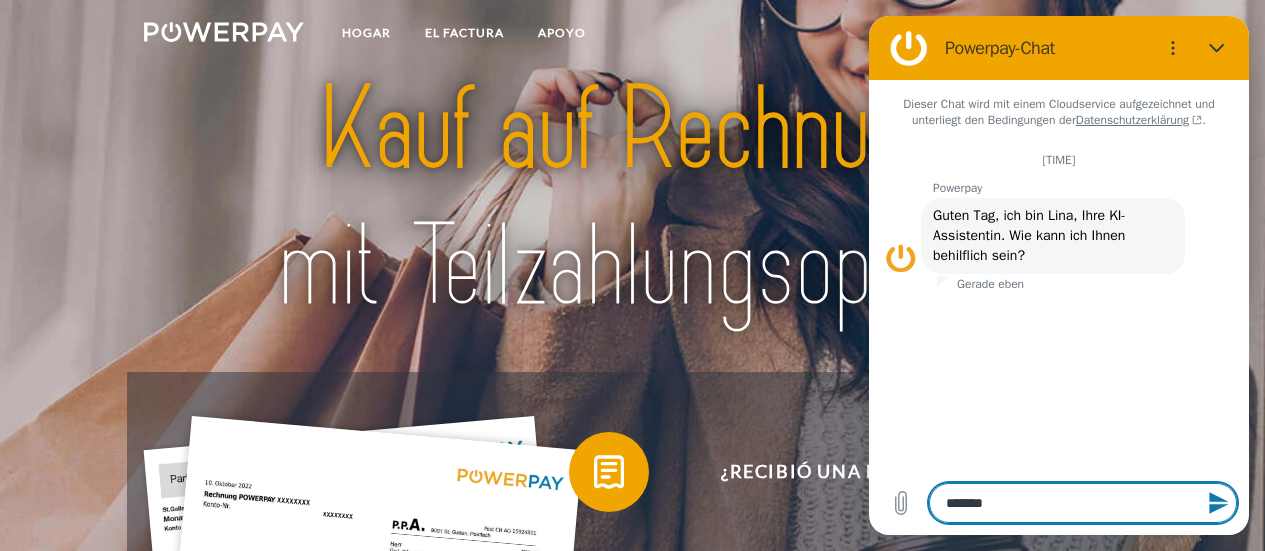 type on "********" 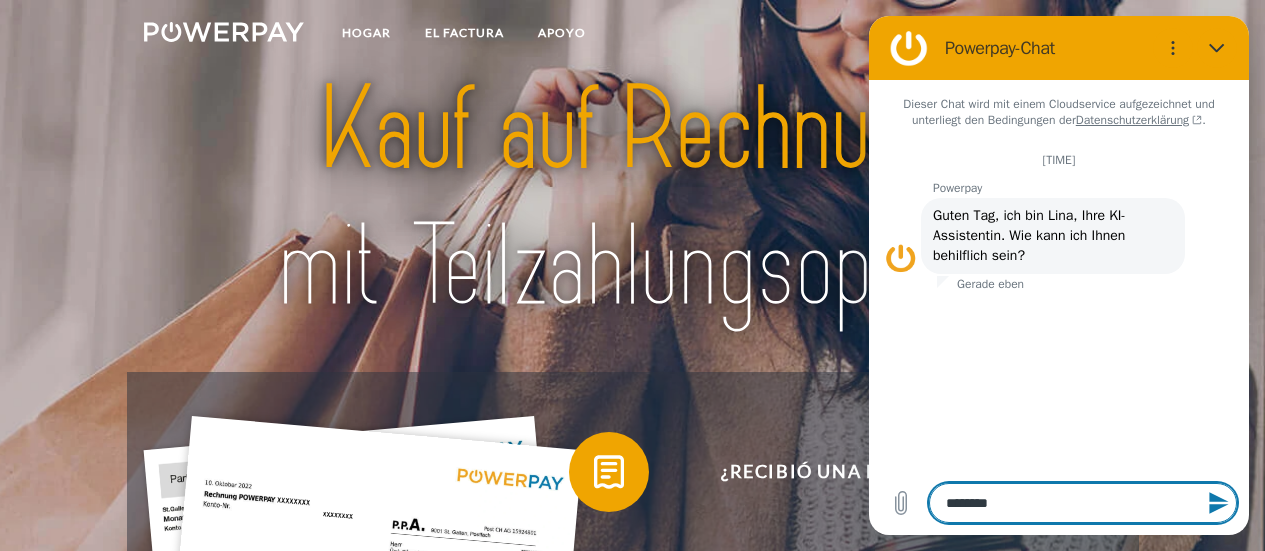 type on "*********" 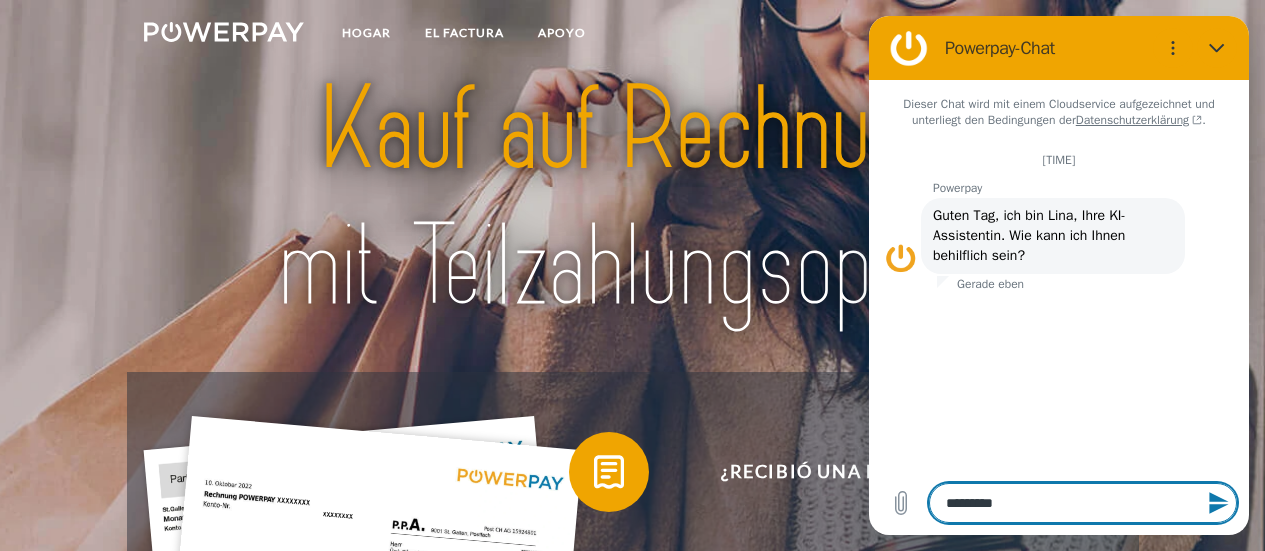 type on "**********" 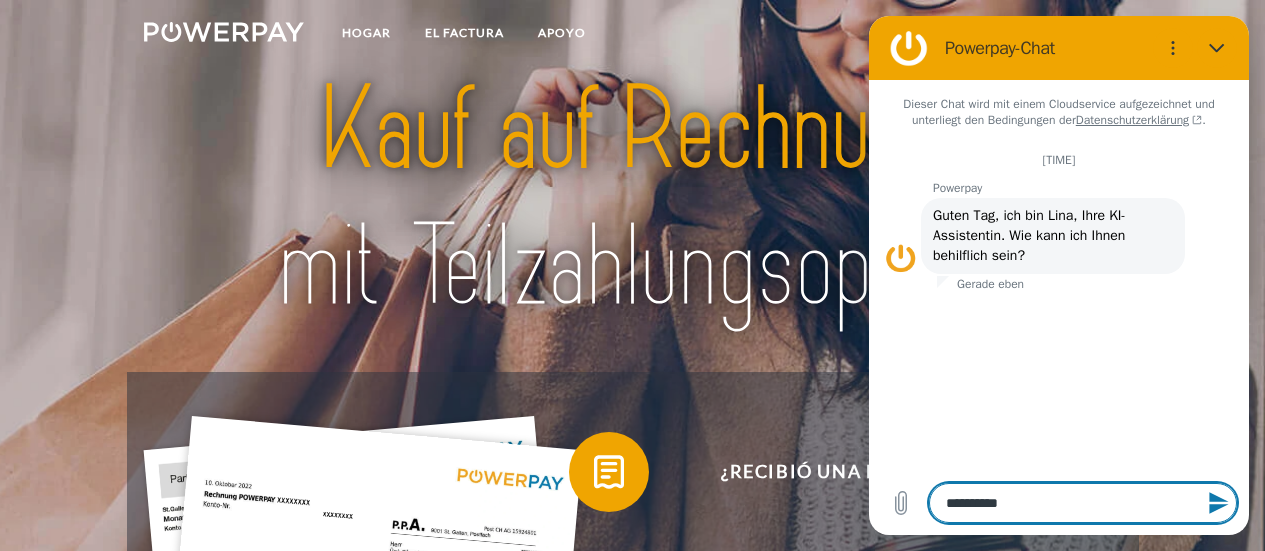 type on "**********" 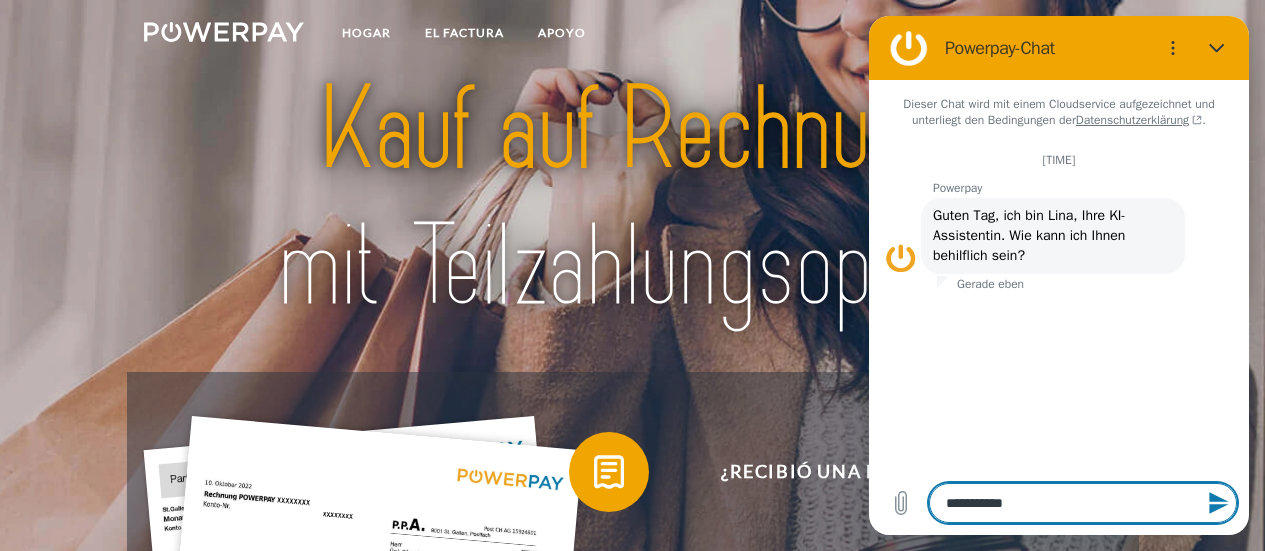 type on "**********" 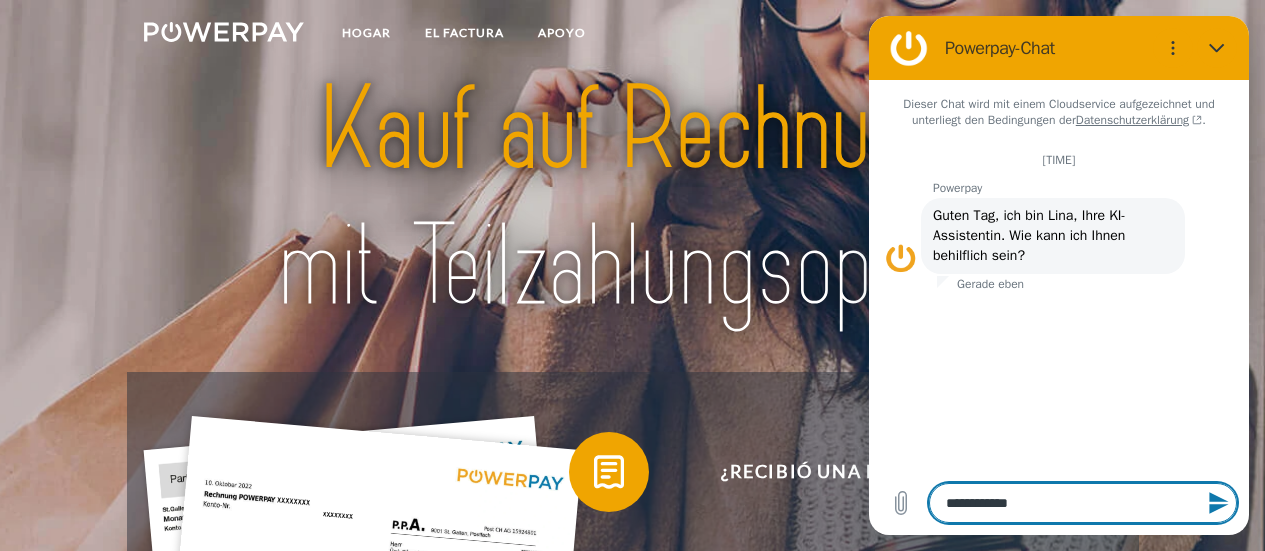 type on "**********" 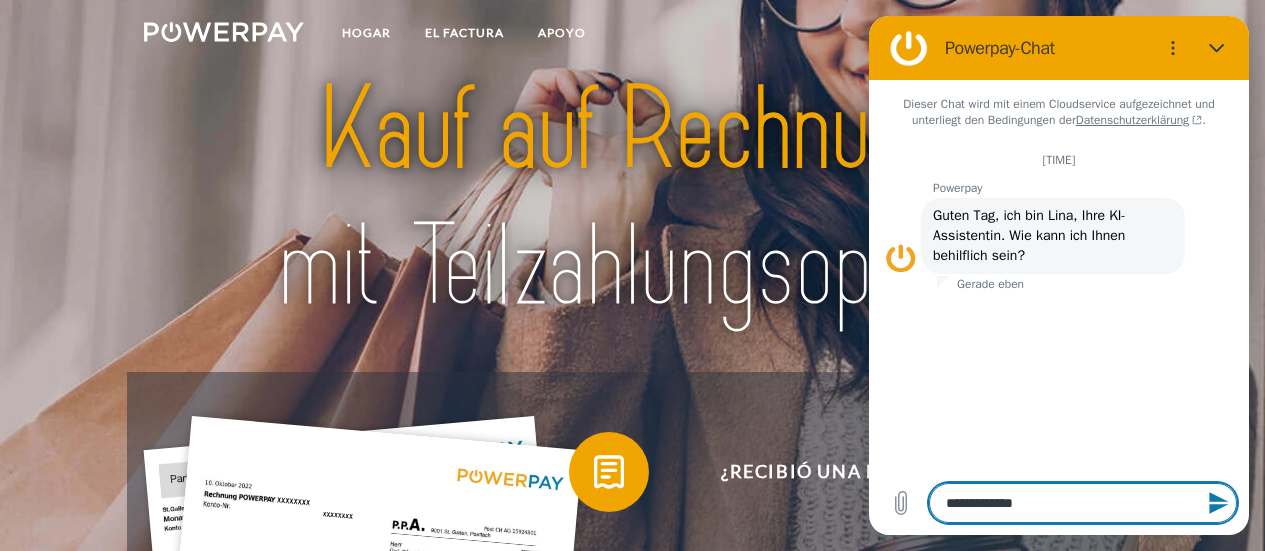 type on "**********" 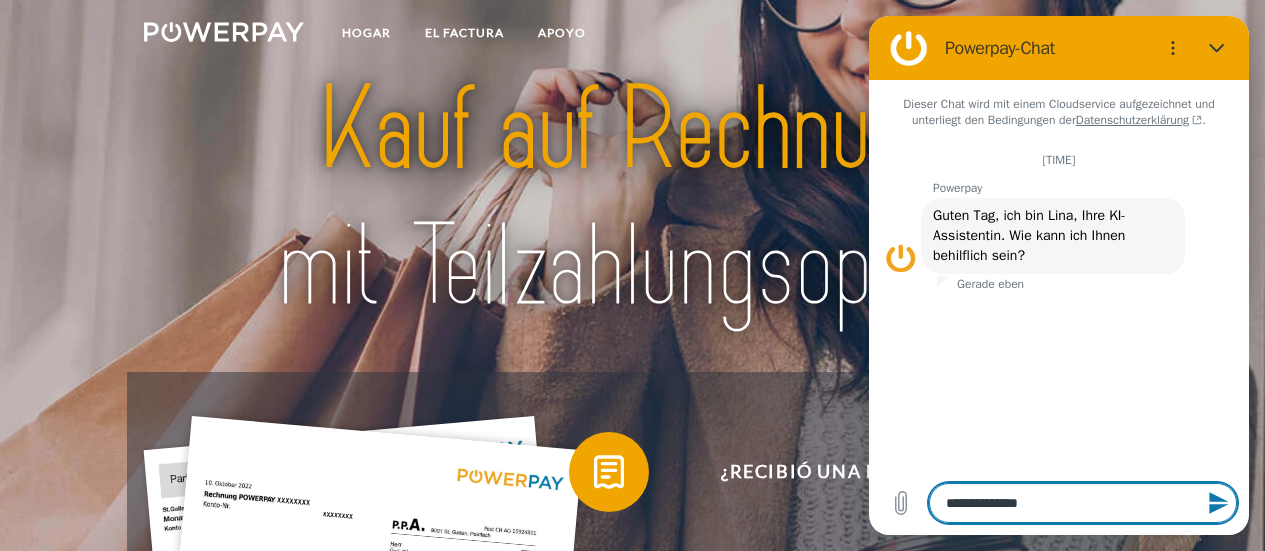 type on "**********" 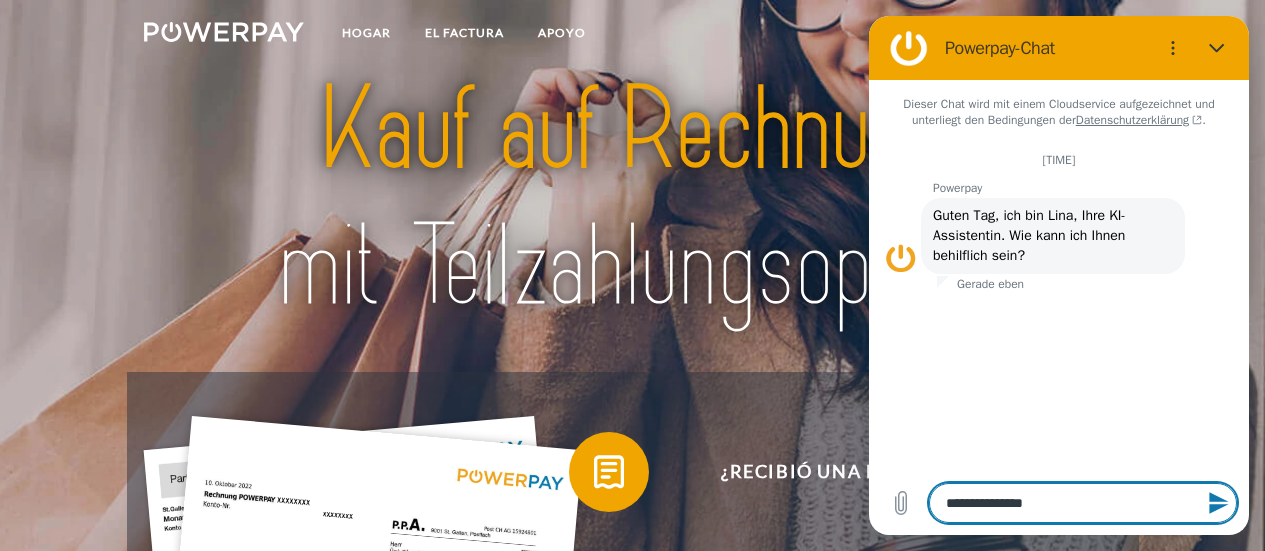 type on "**********" 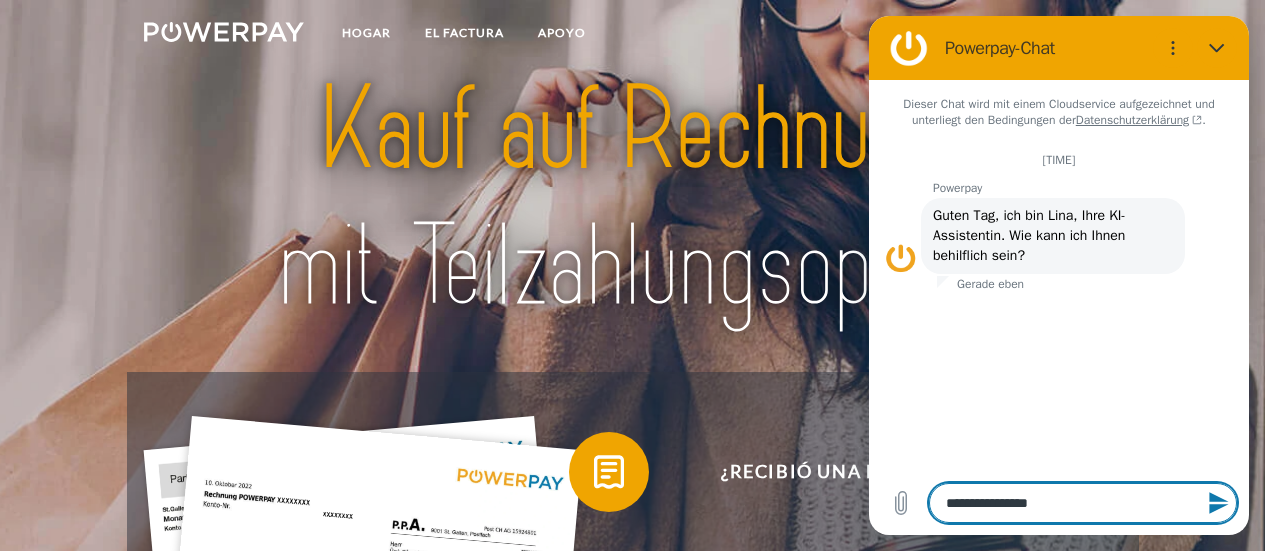 type on "**********" 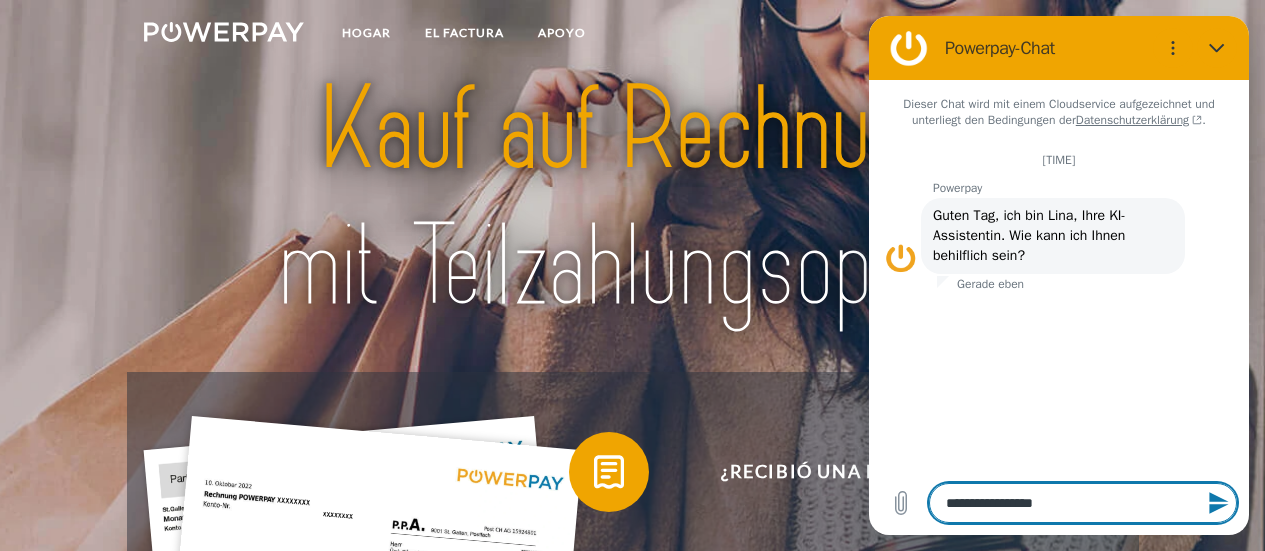 type on "**********" 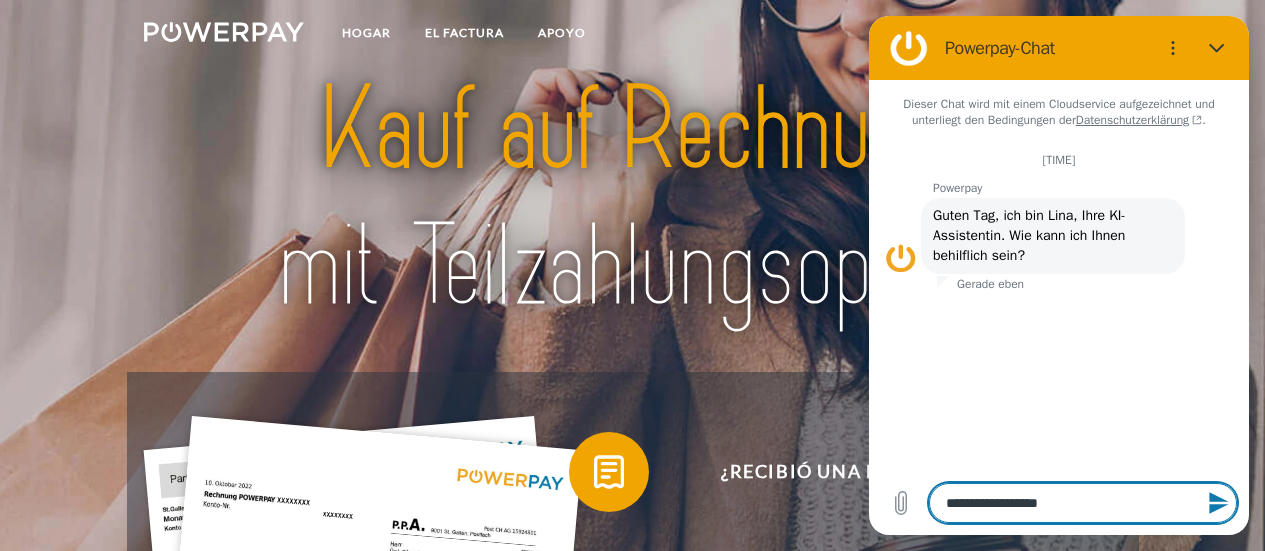type on "**********" 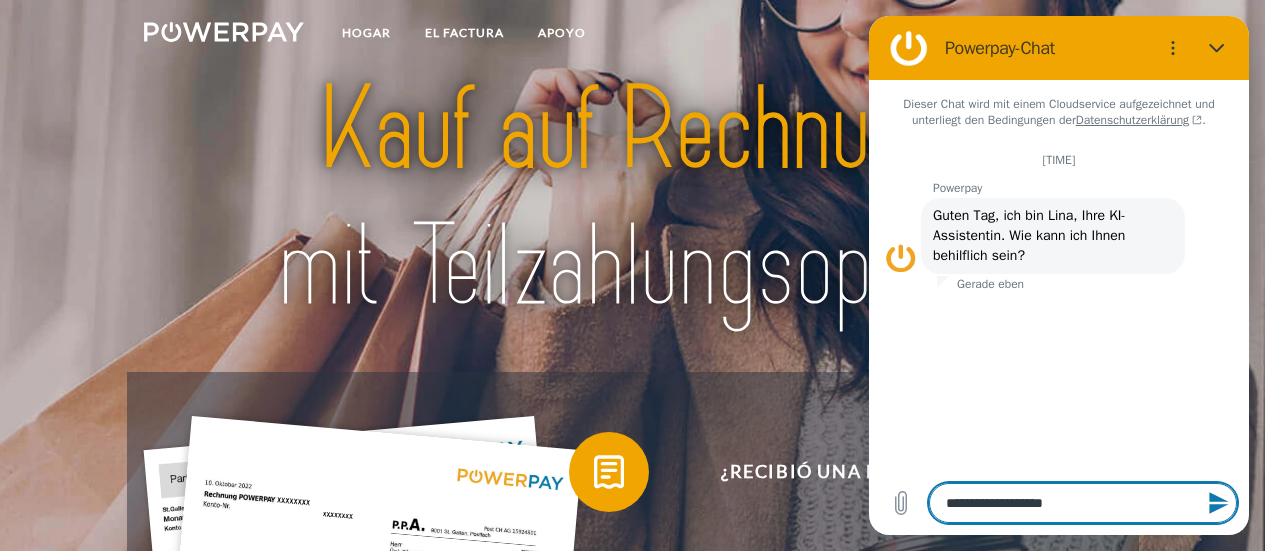 type on "**********" 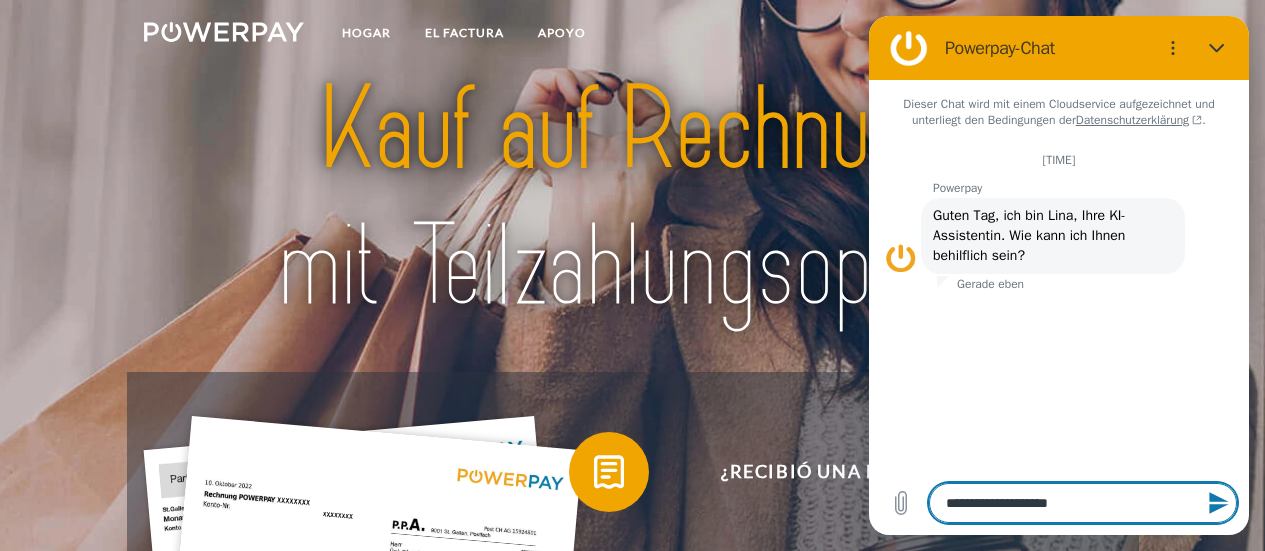 type on "**********" 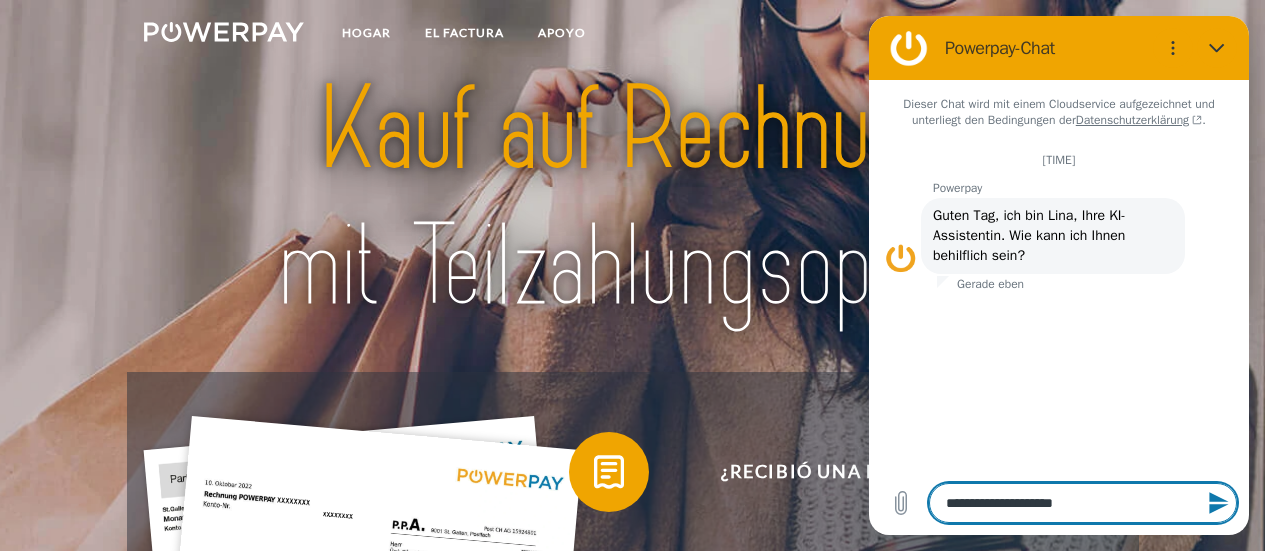 type on "**********" 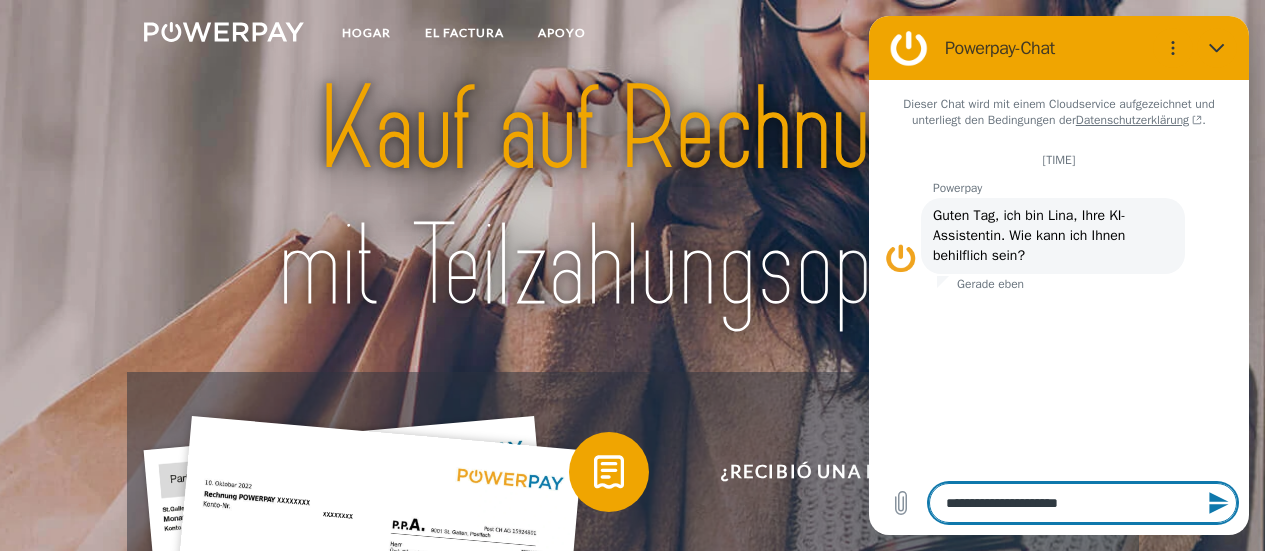 type on "**********" 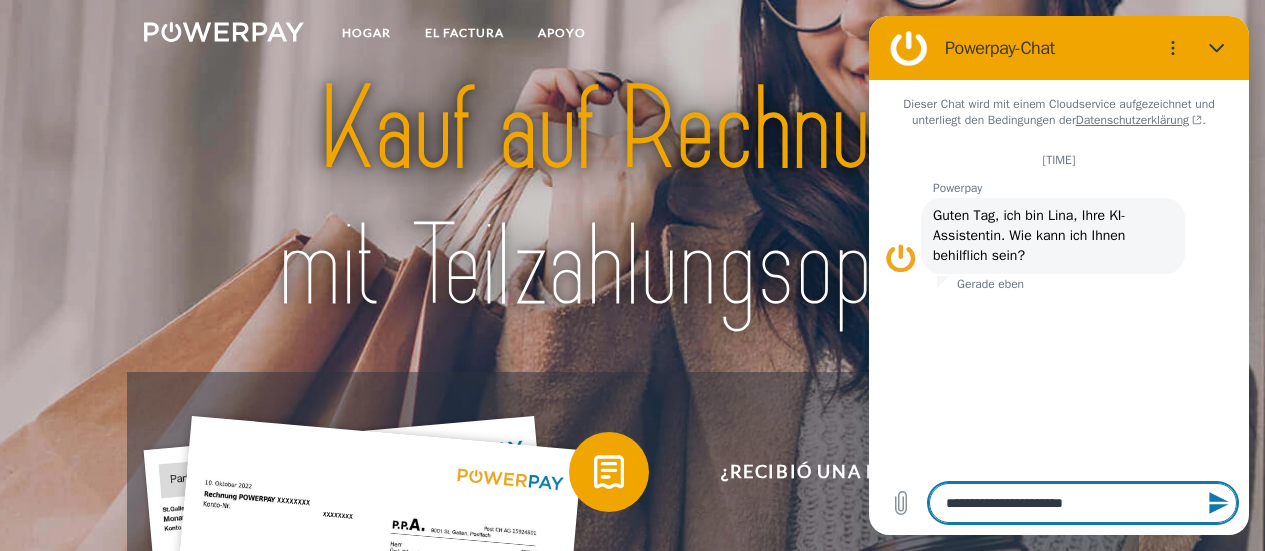 type on "**********" 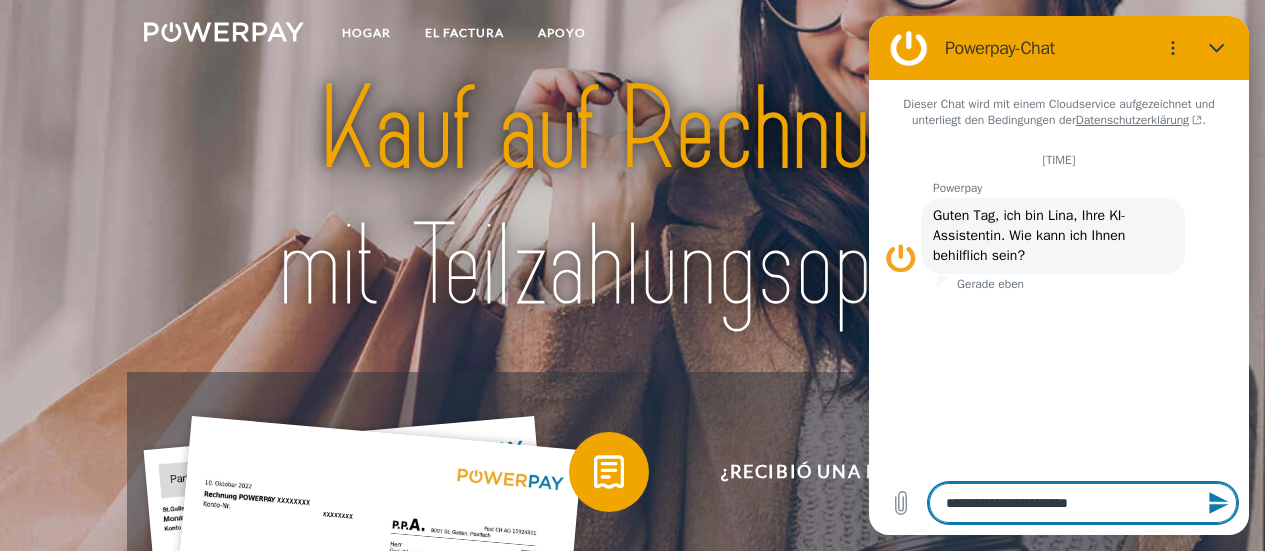 type 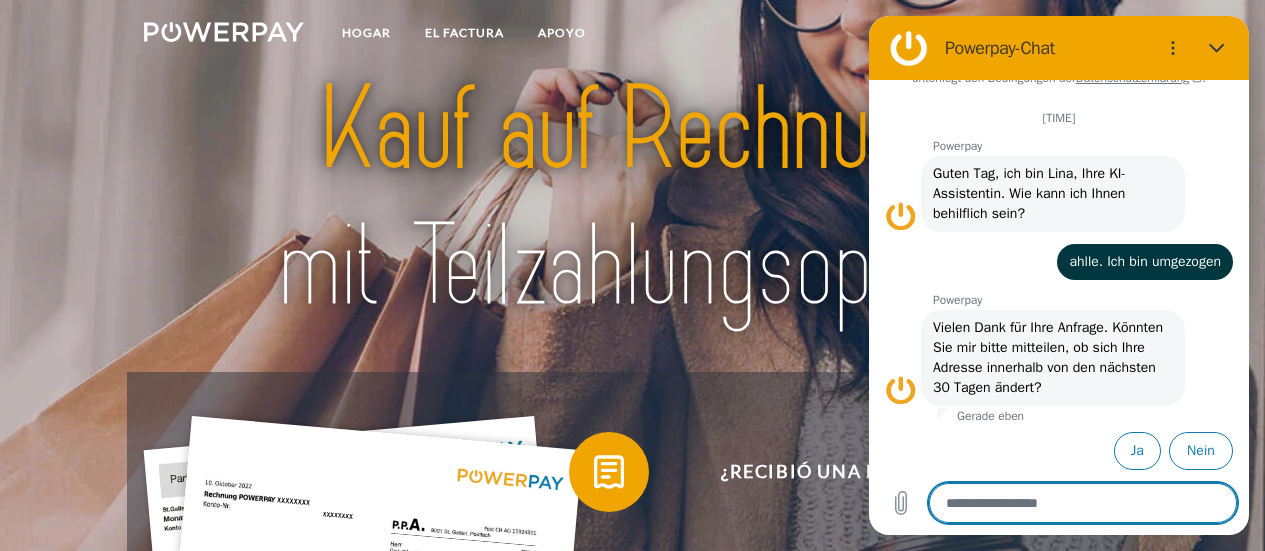 scroll, scrollTop: 46, scrollLeft: 0, axis: vertical 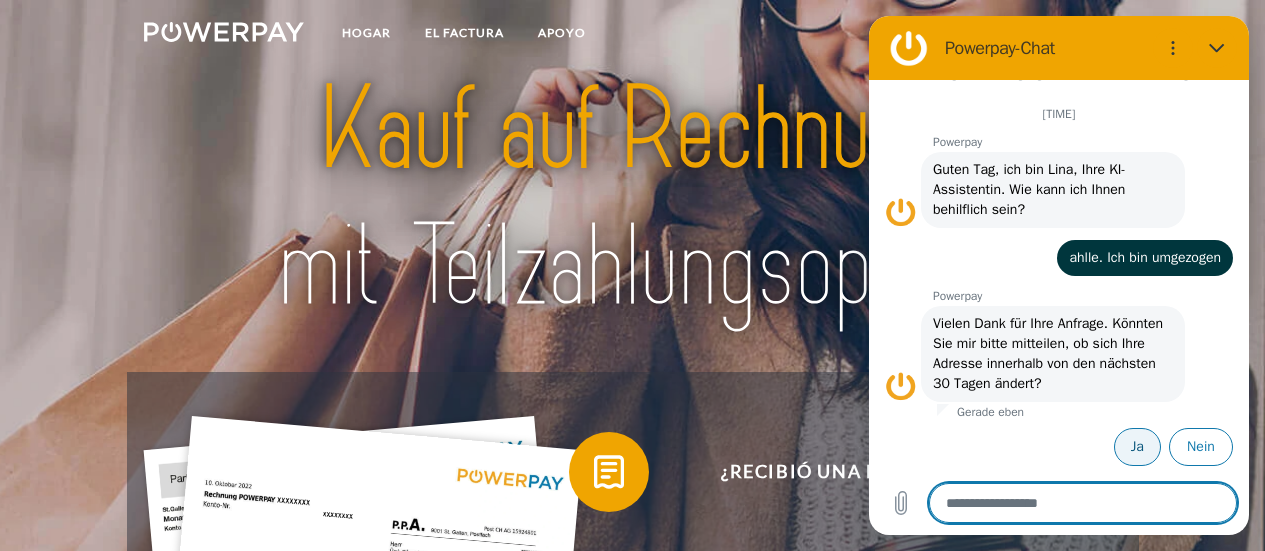 click on "Ja" at bounding box center [1137, 447] 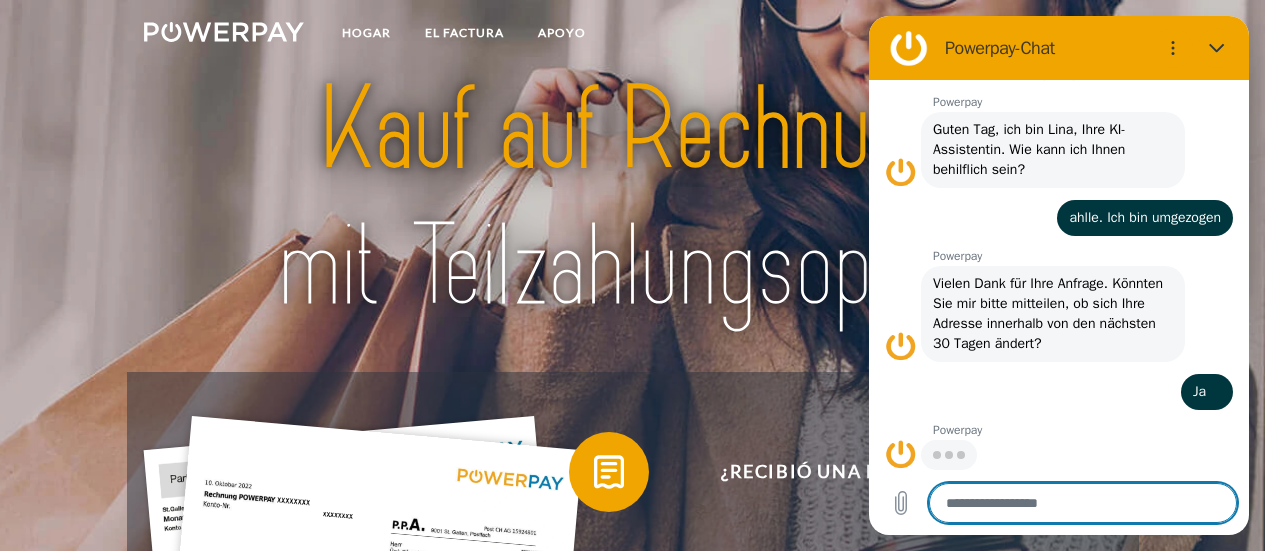 scroll, scrollTop: 86, scrollLeft: 0, axis: vertical 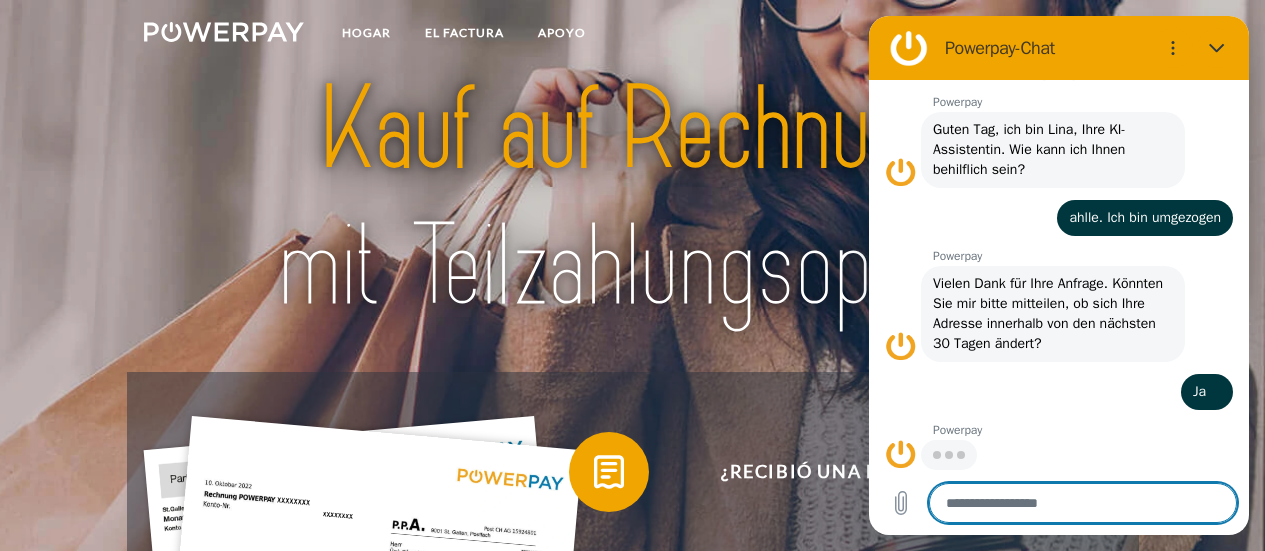 type on "*" 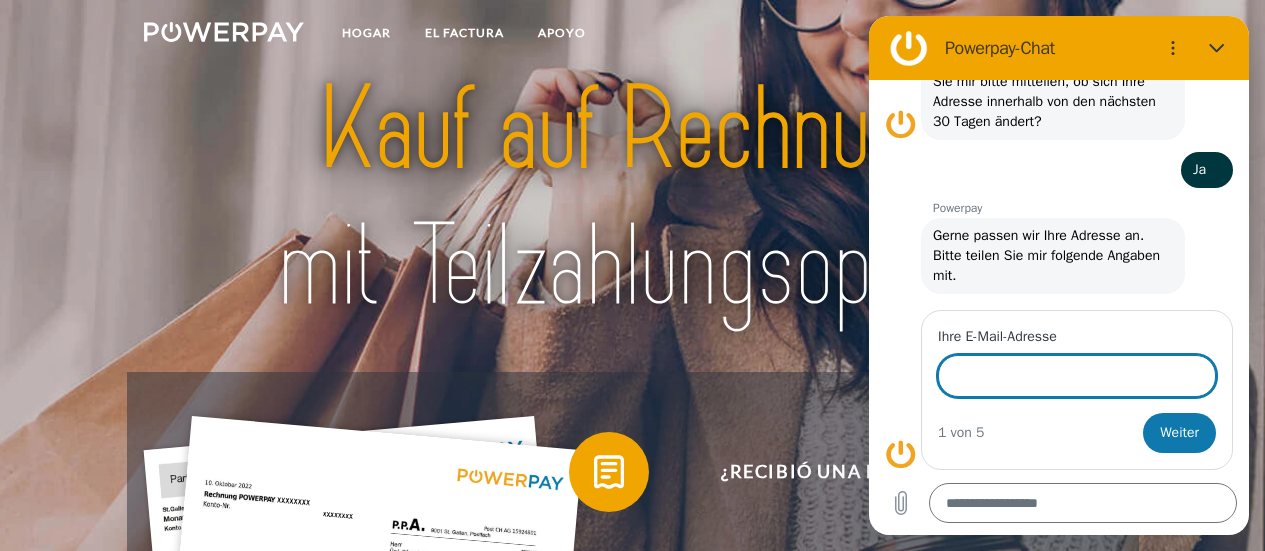 scroll, scrollTop: 308, scrollLeft: 0, axis: vertical 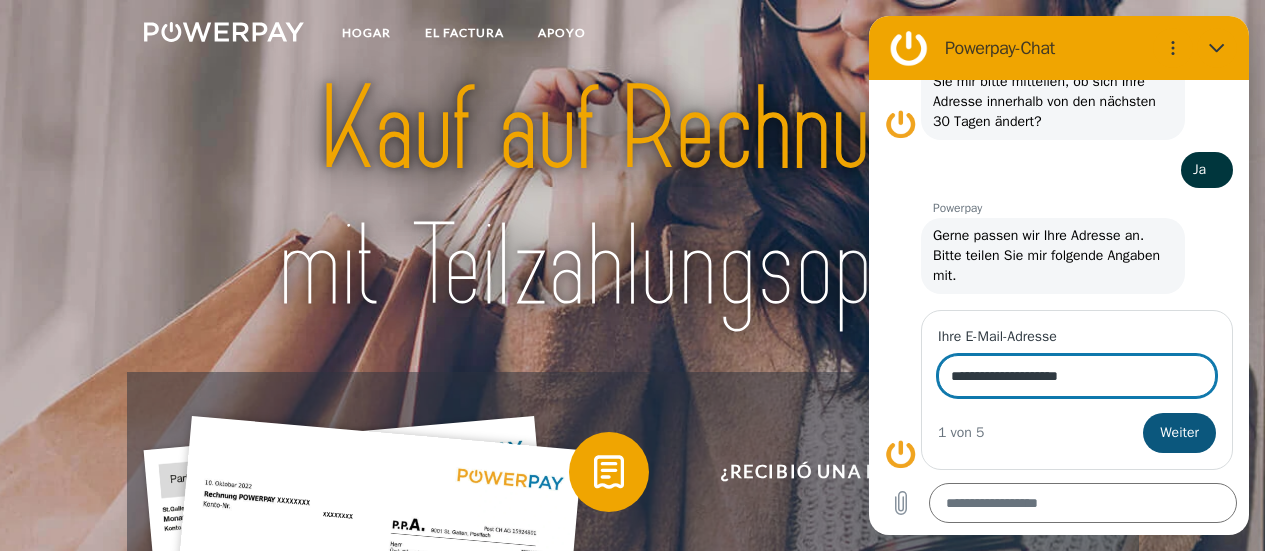 type on "**********" 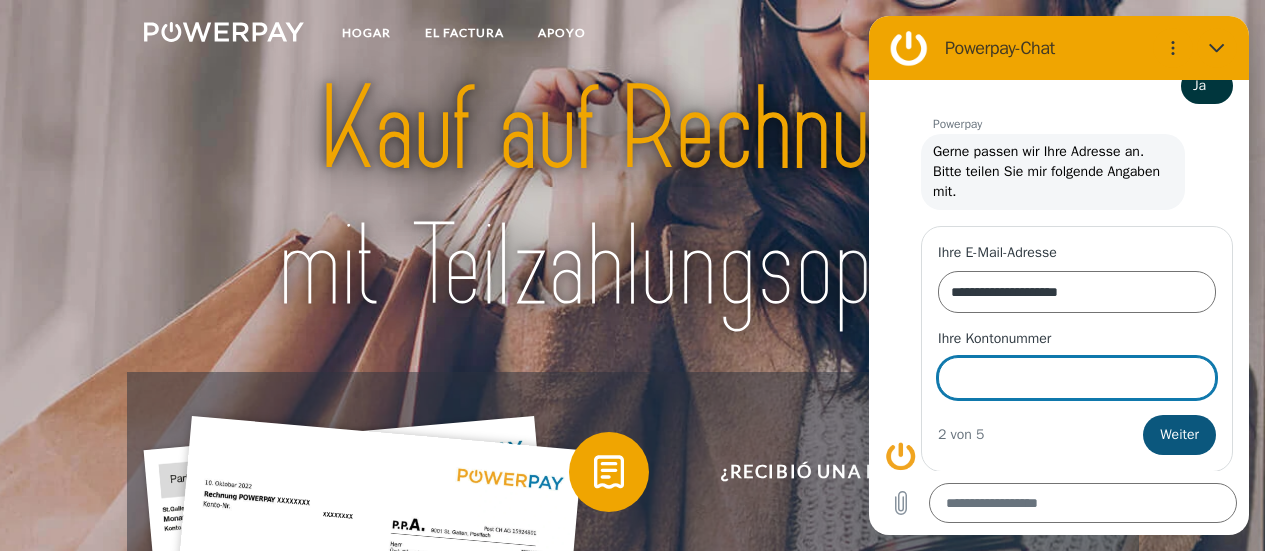 scroll, scrollTop: 394, scrollLeft: 0, axis: vertical 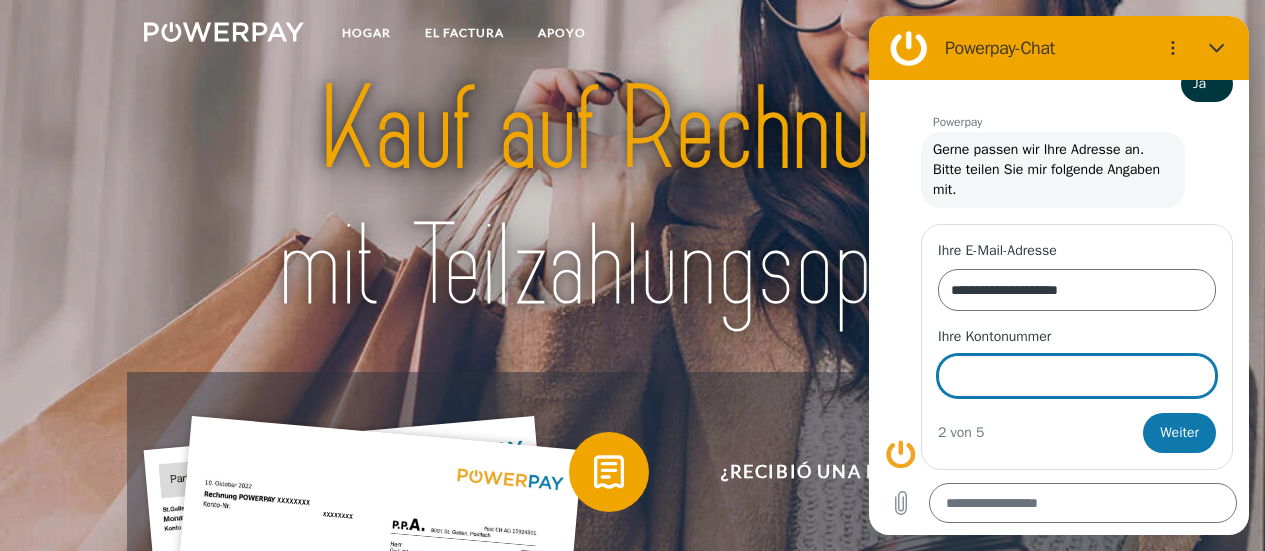 type on "*" 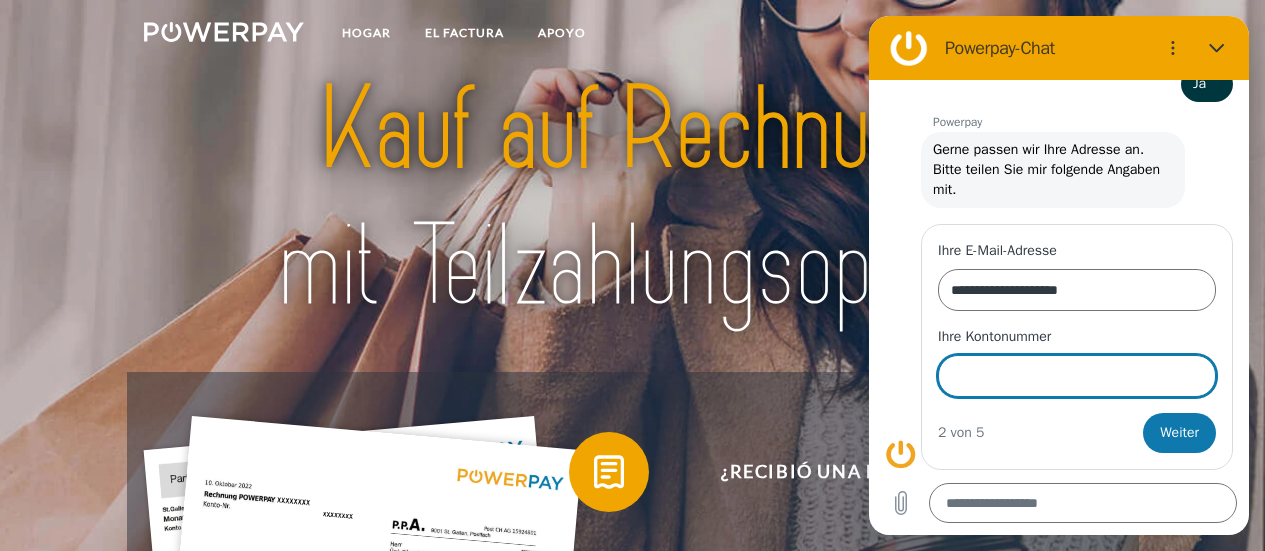paste on "********" 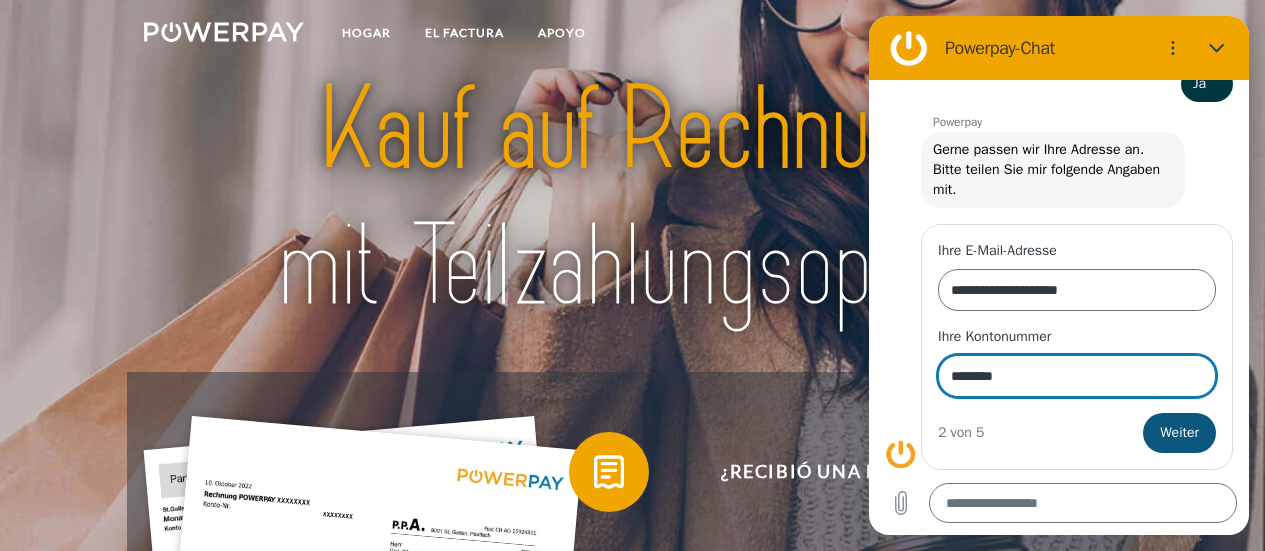 type on "********" 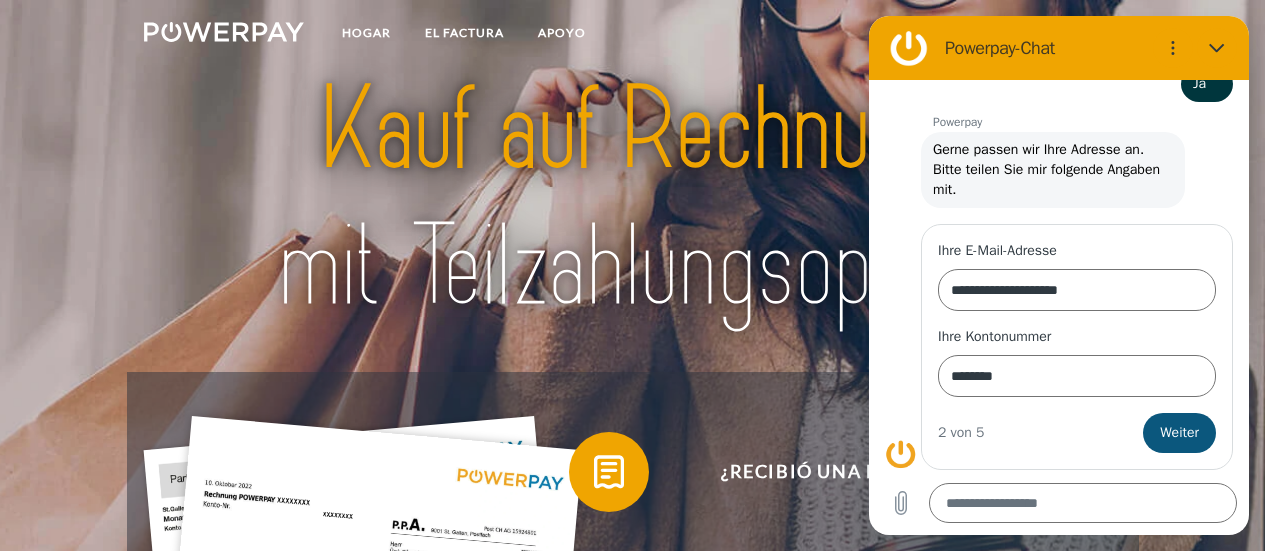 click on "Weiter" at bounding box center (1179, 433) 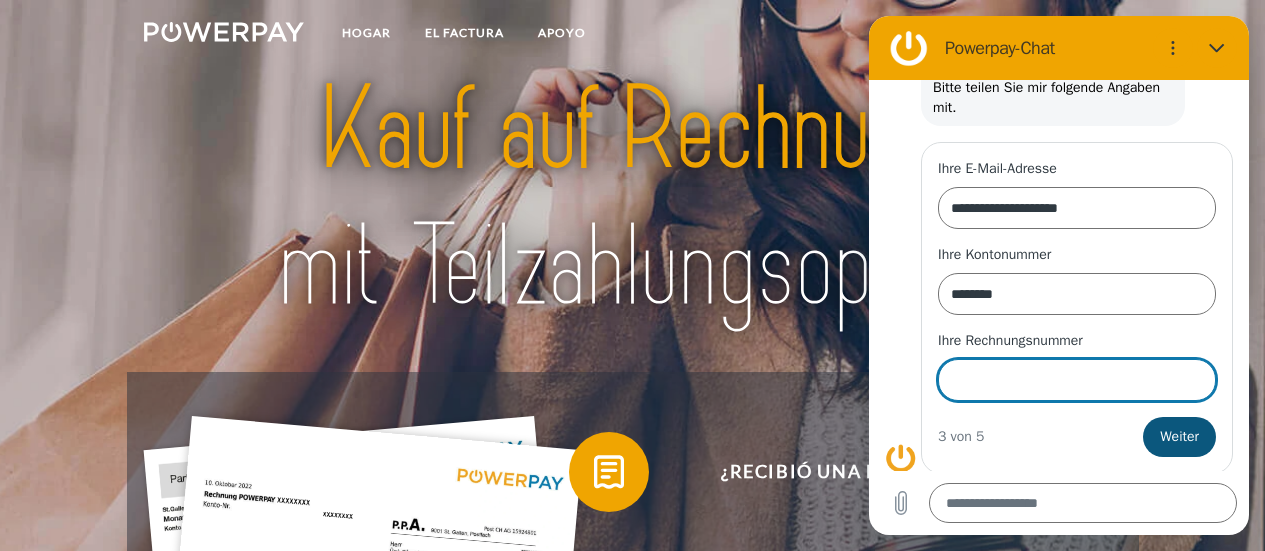 scroll, scrollTop: 480, scrollLeft: 0, axis: vertical 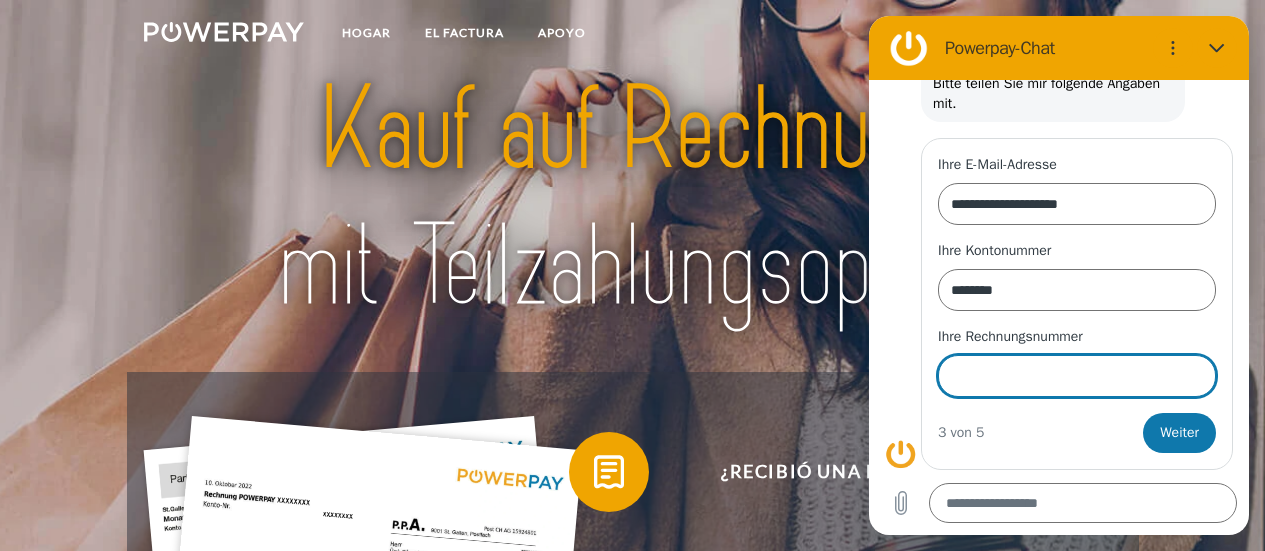 type on "*" 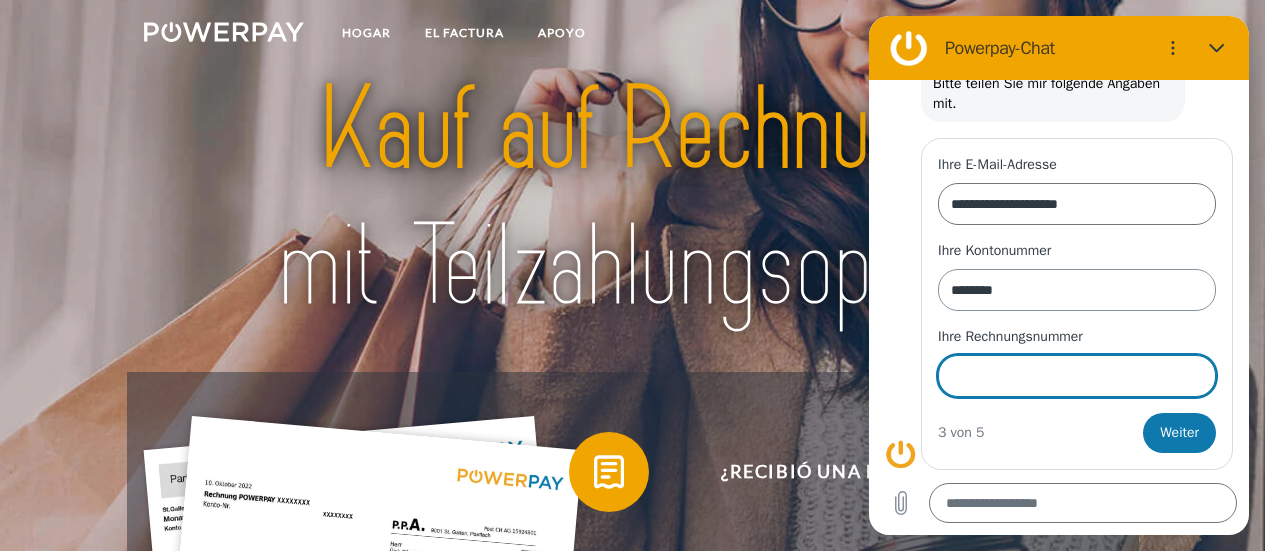 paste on "*********" 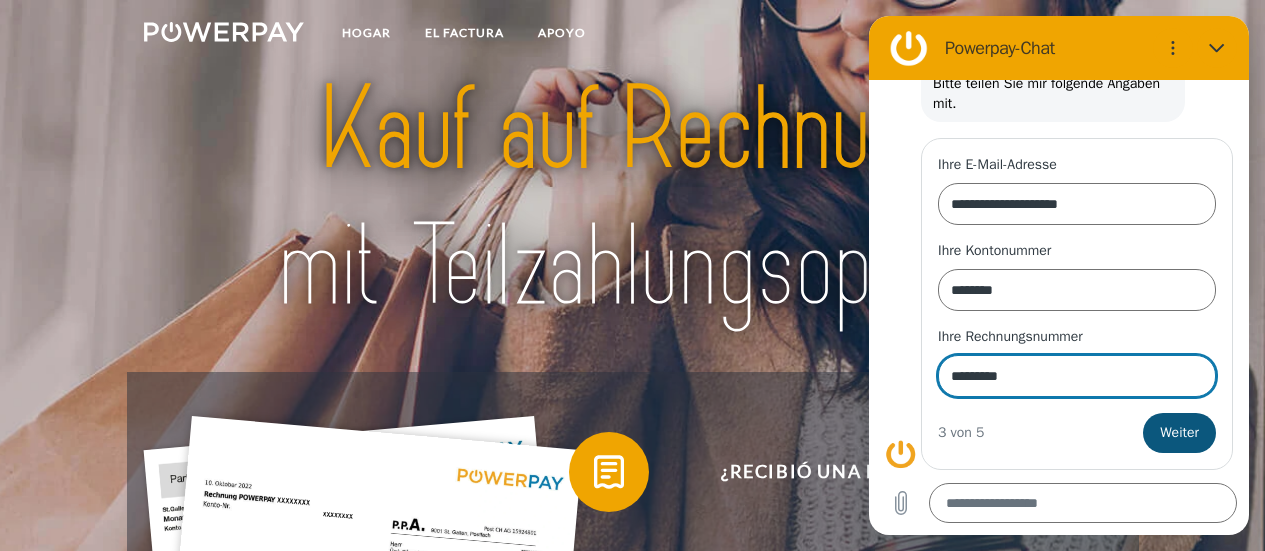 type on "*********" 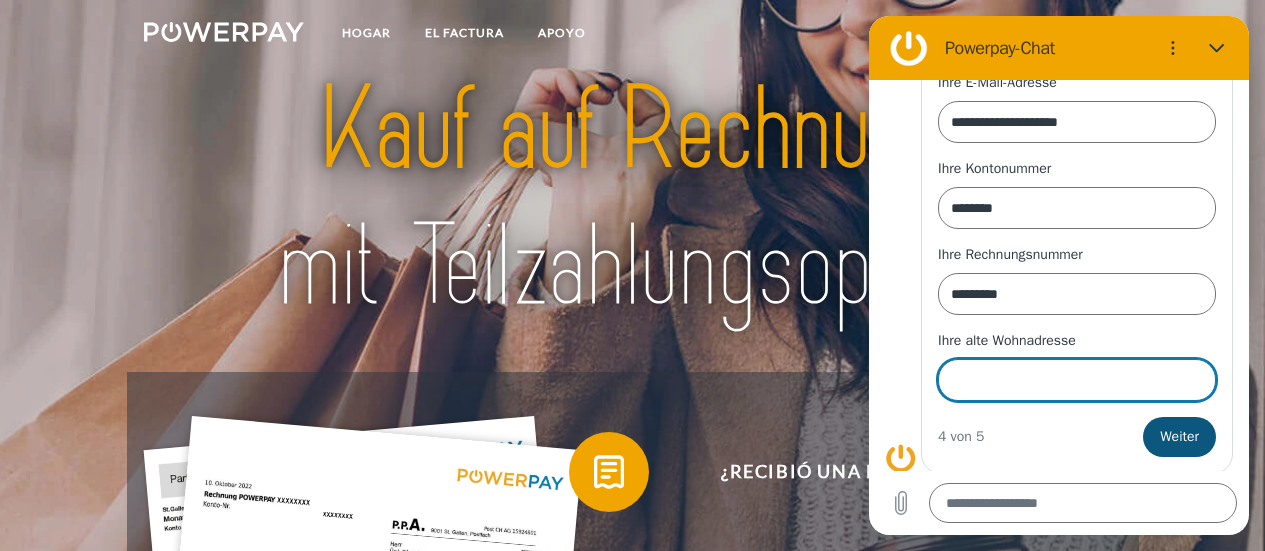 scroll, scrollTop: 566, scrollLeft: 0, axis: vertical 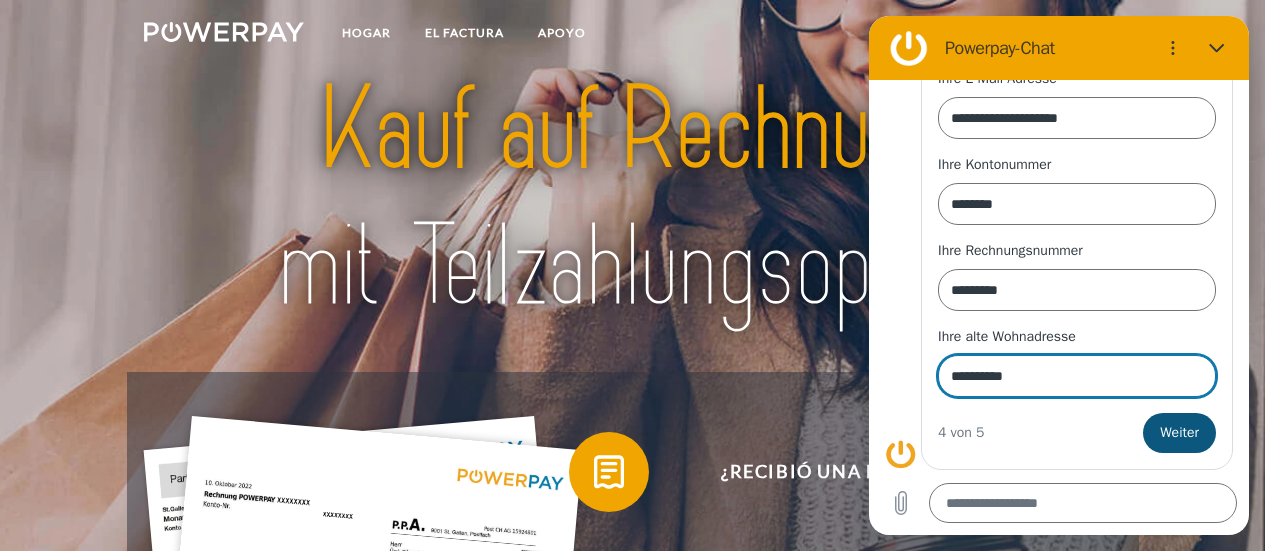 type on "**********" 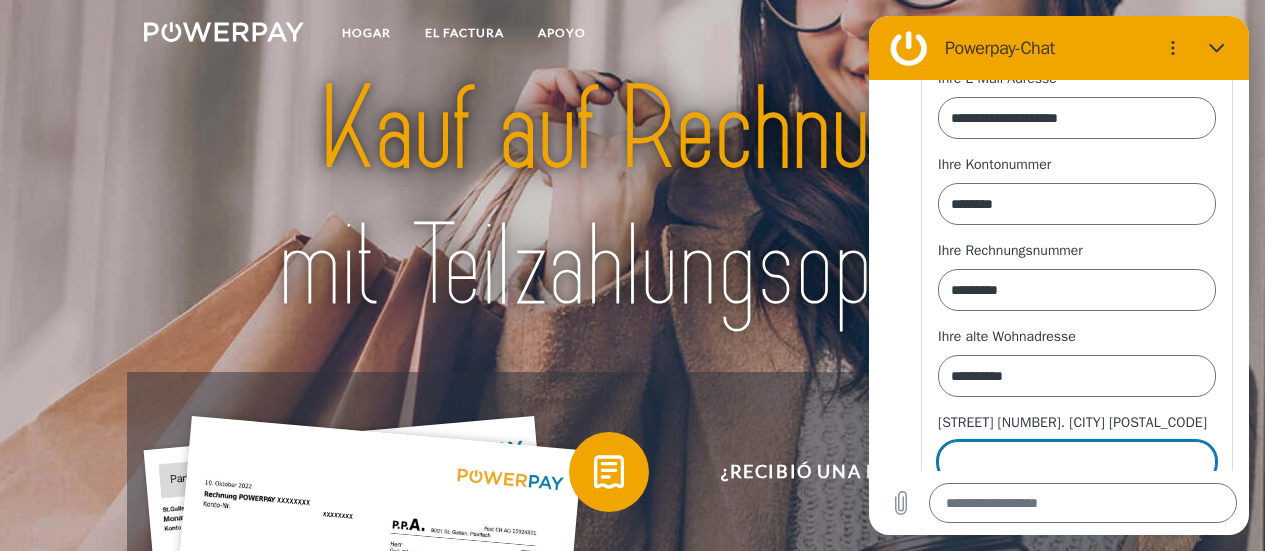 scroll, scrollTop: 652, scrollLeft: 0, axis: vertical 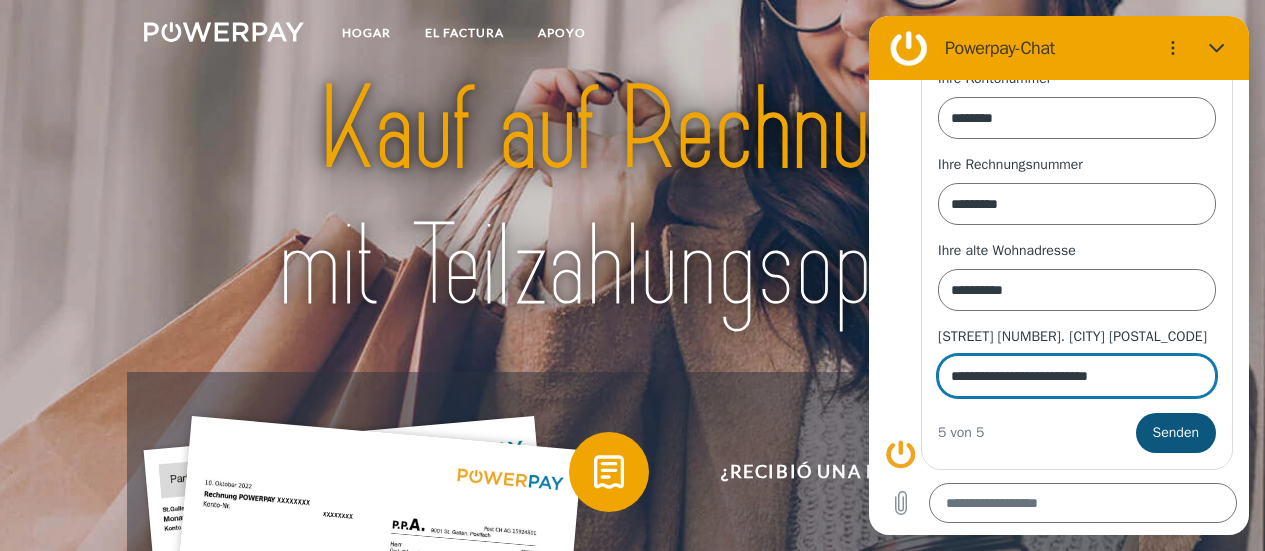 type on "**********" 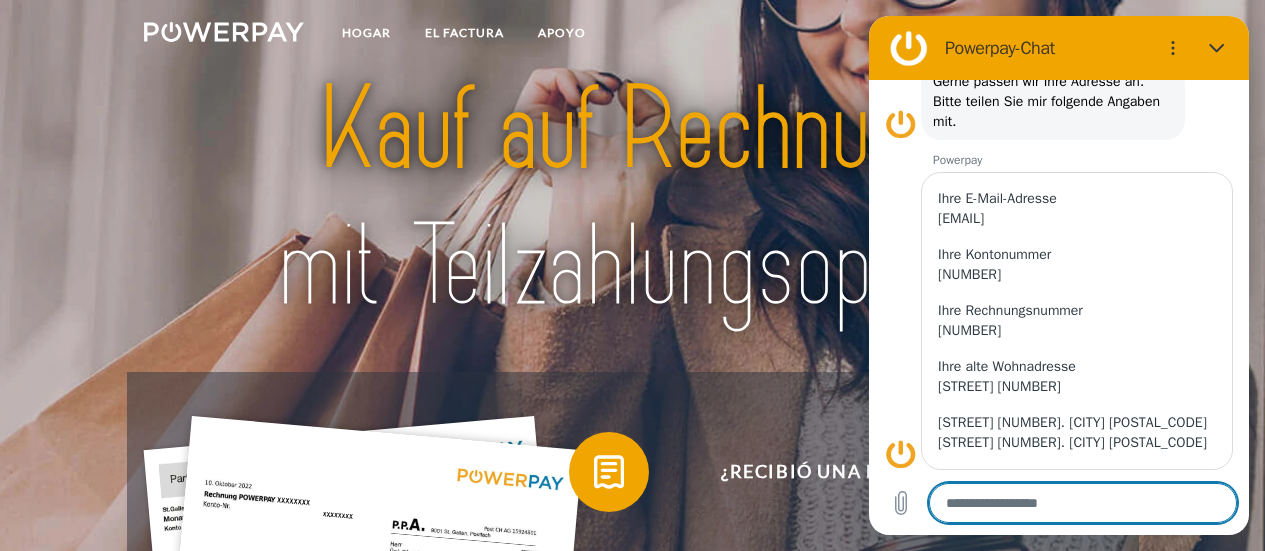 scroll, scrollTop: 506, scrollLeft: 0, axis: vertical 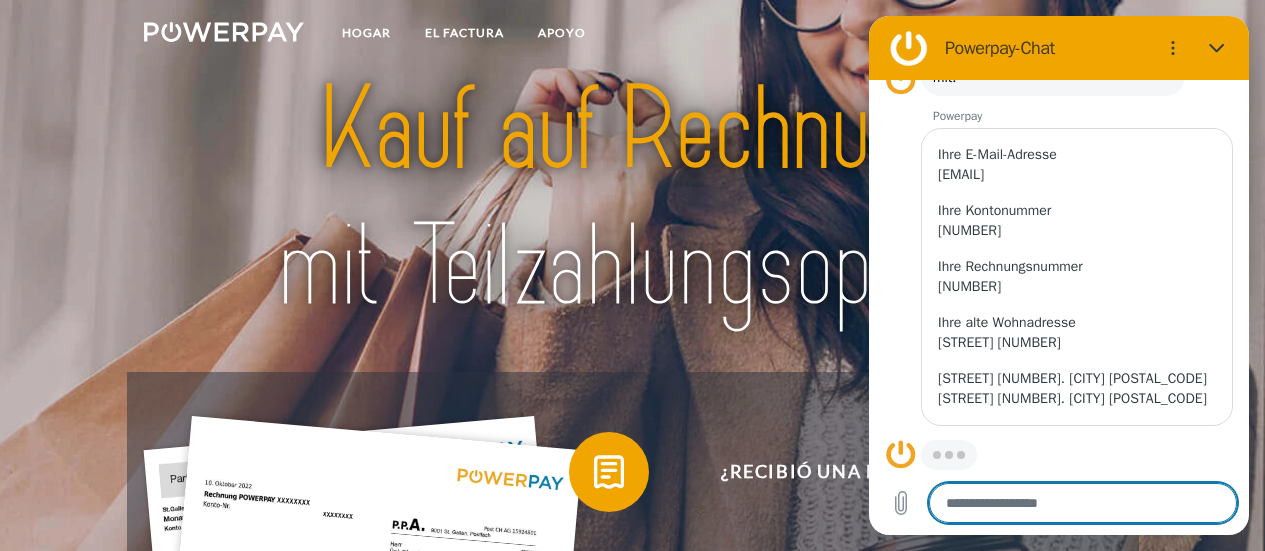 type on "*" 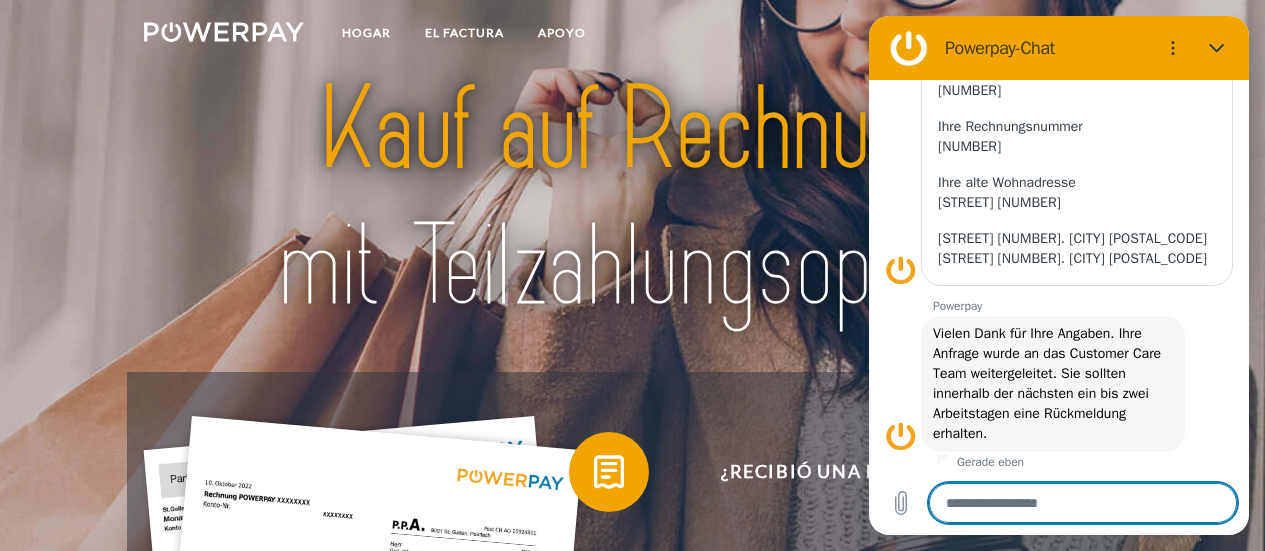 scroll, scrollTop: 650, scrollLeft: 0, axis: vertical 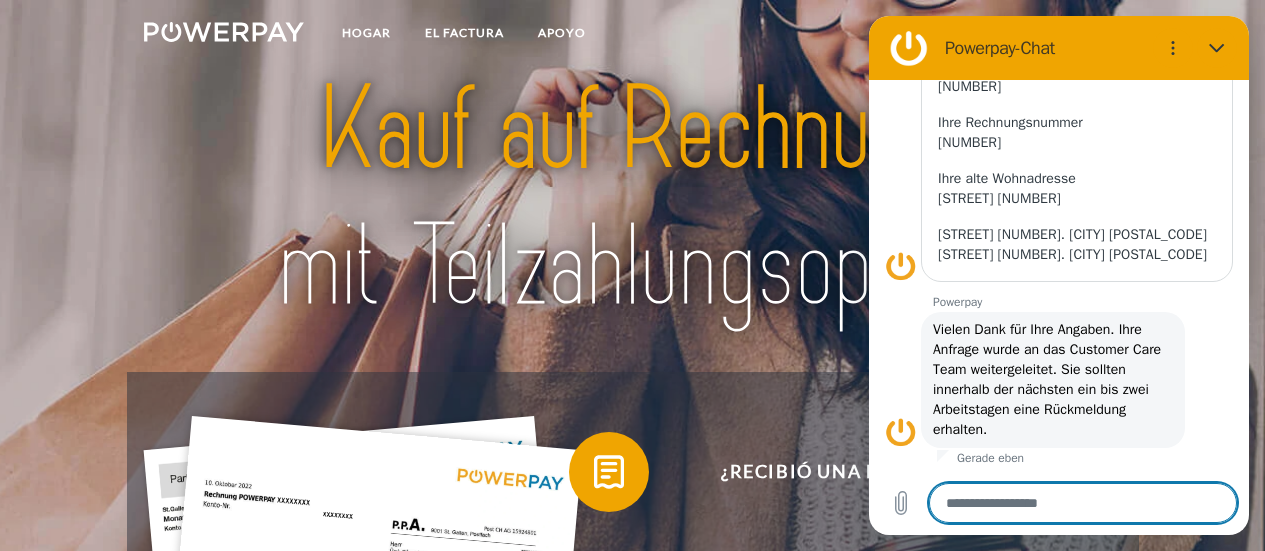 type on "*" 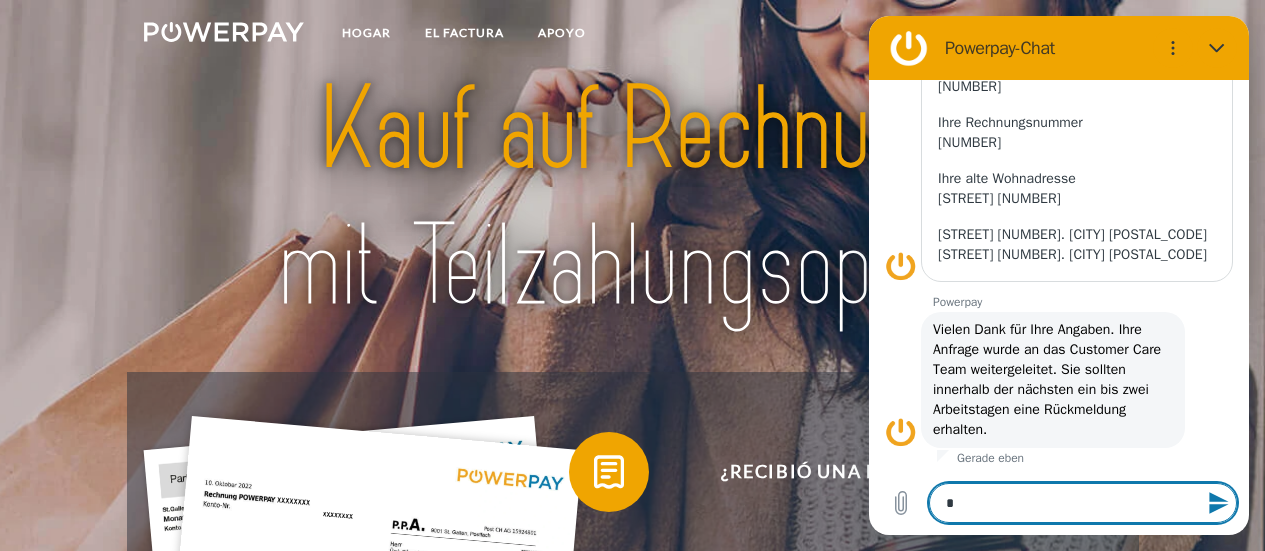 type on "**" 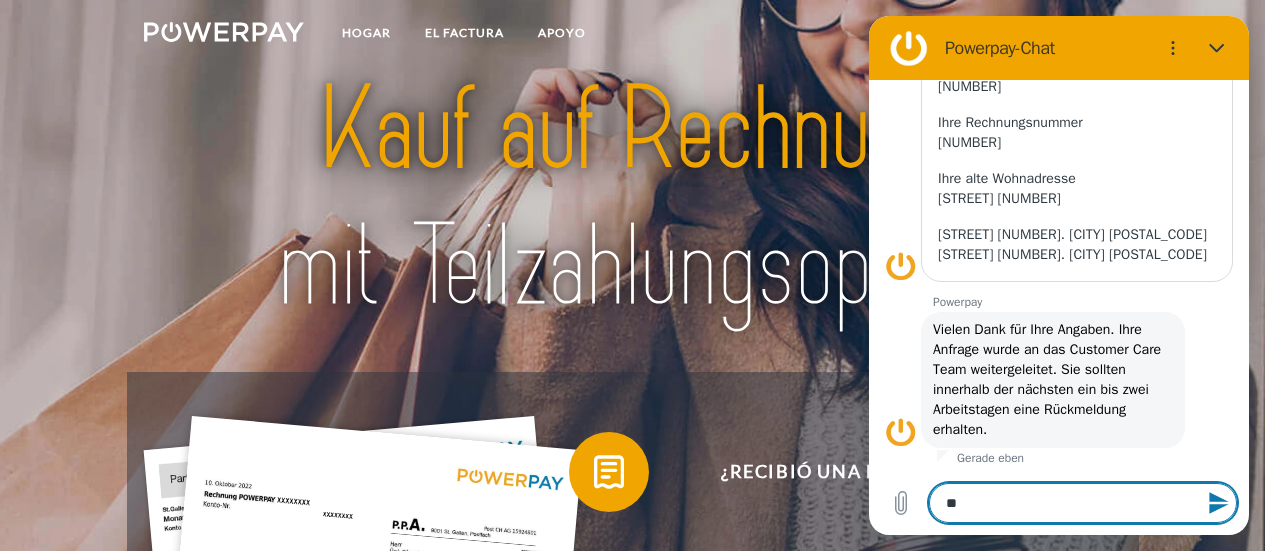 type on "***" 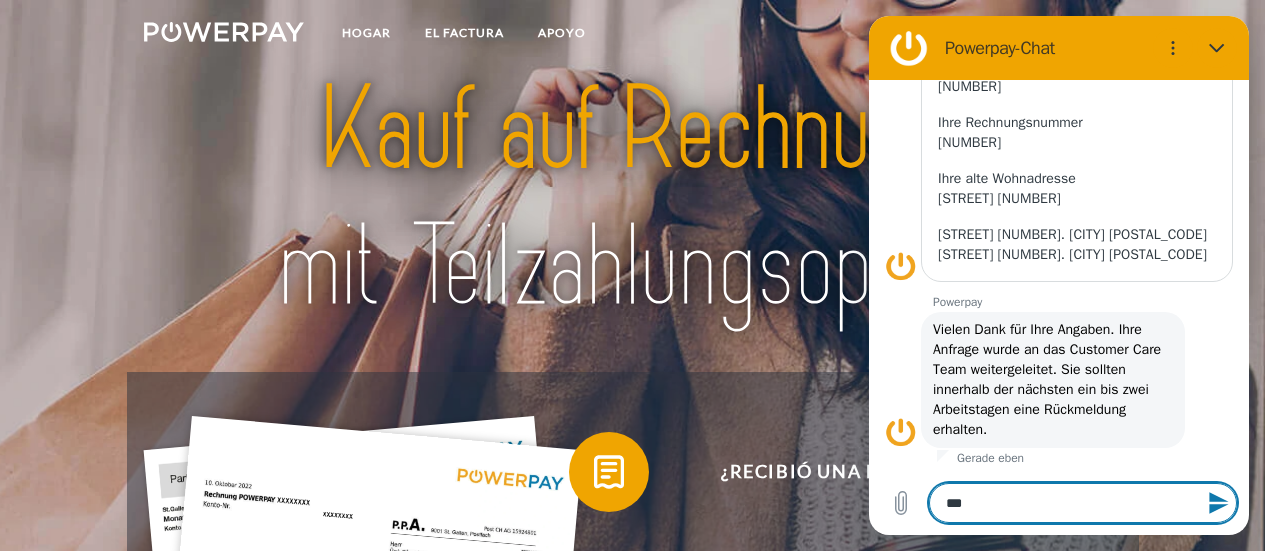 type on "****" 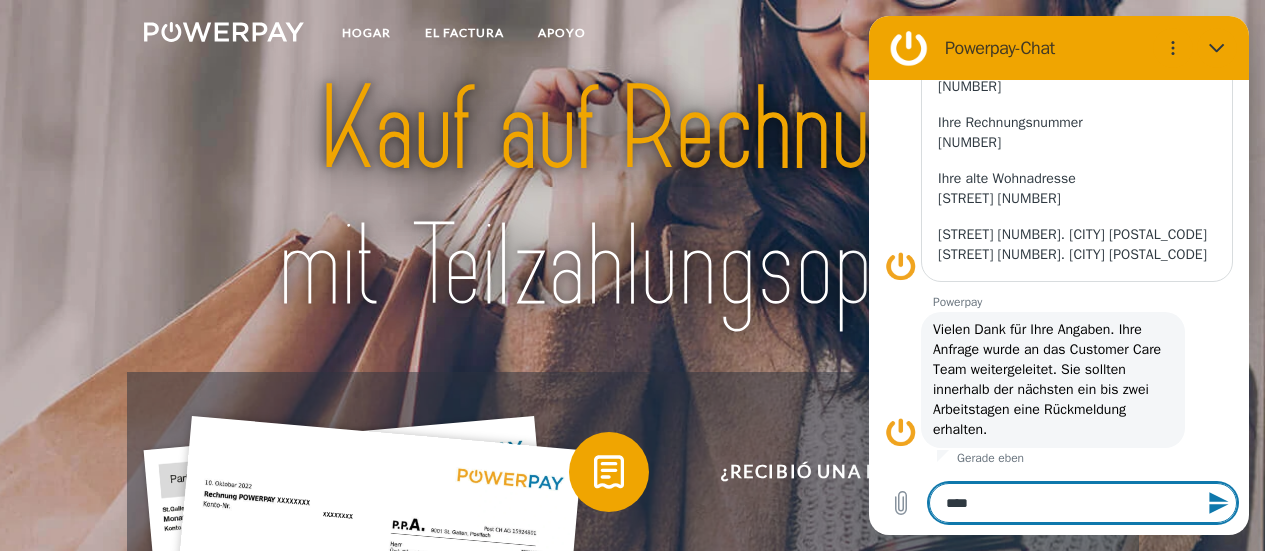type on "*****" 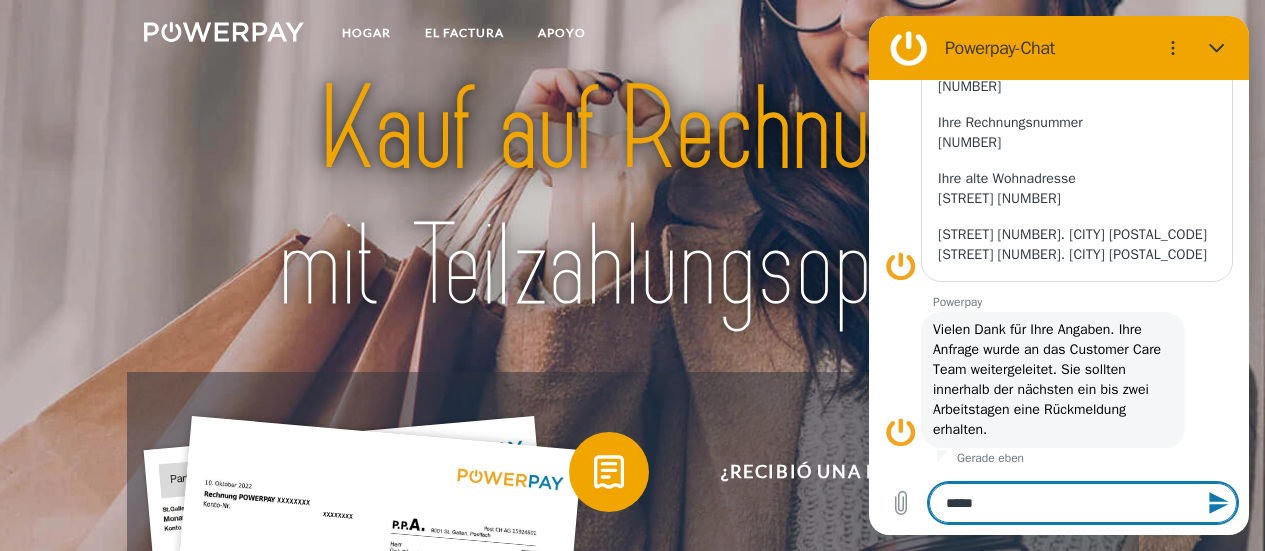 type on "*****" 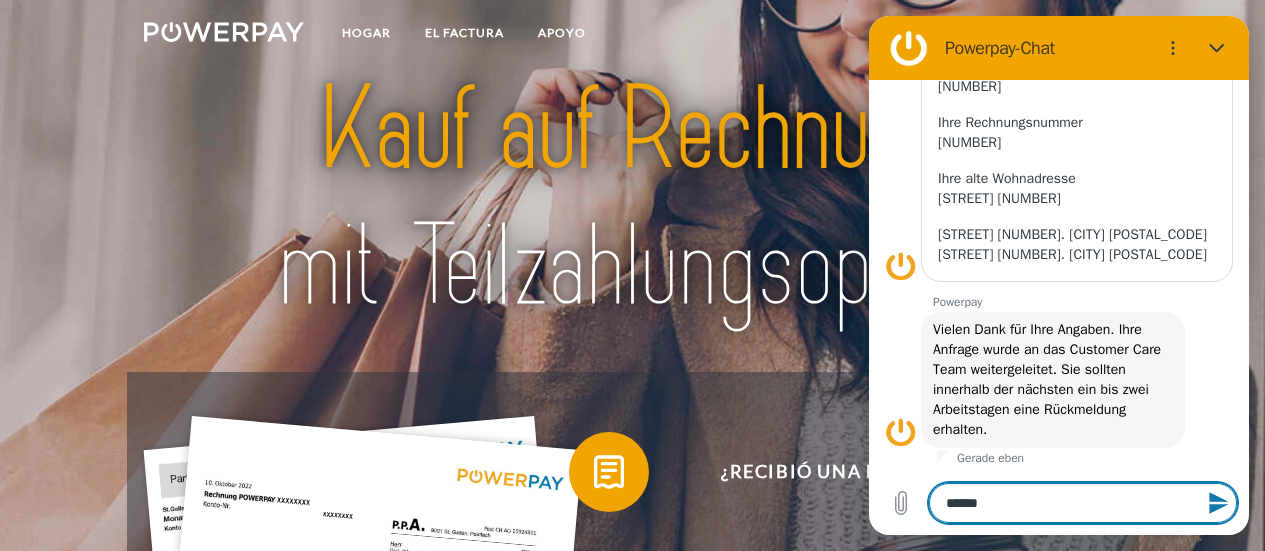 type on "*******" 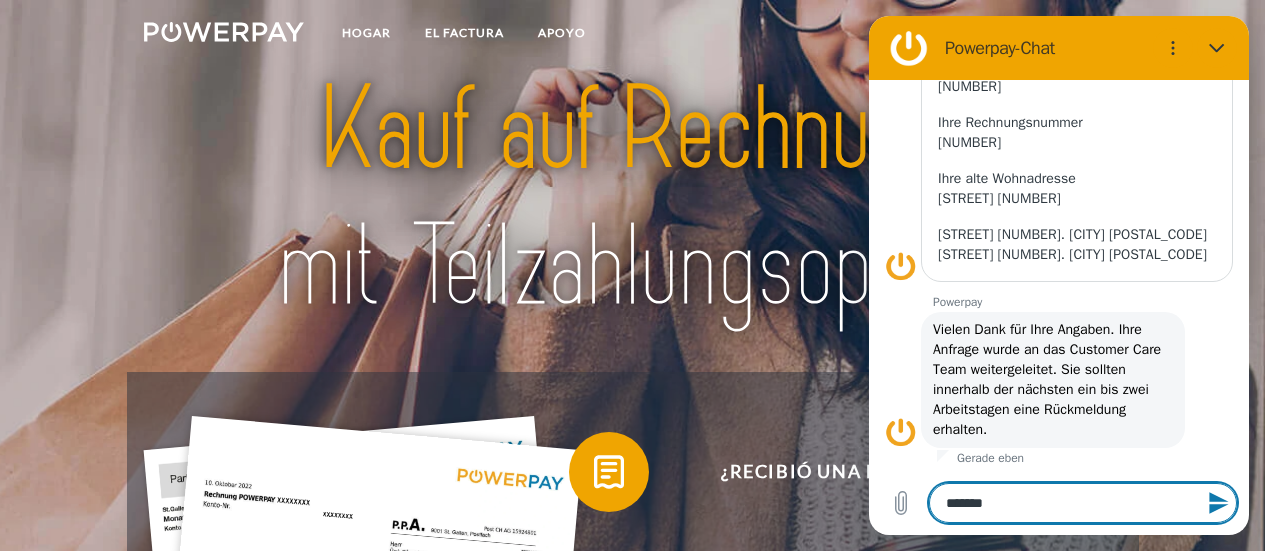 type on "********" 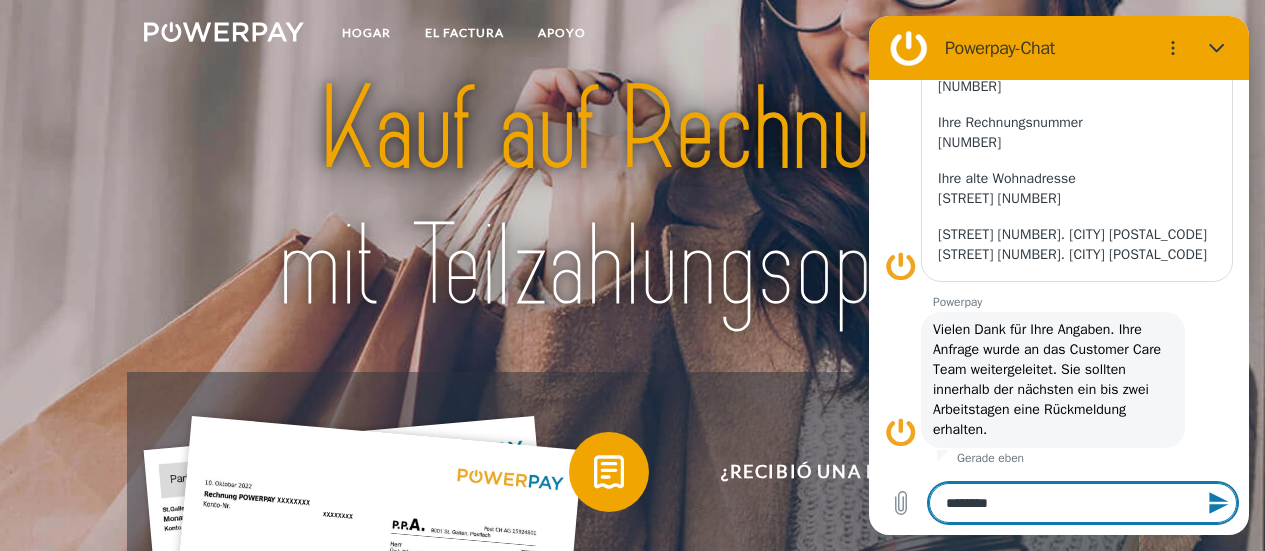 type on "*********" 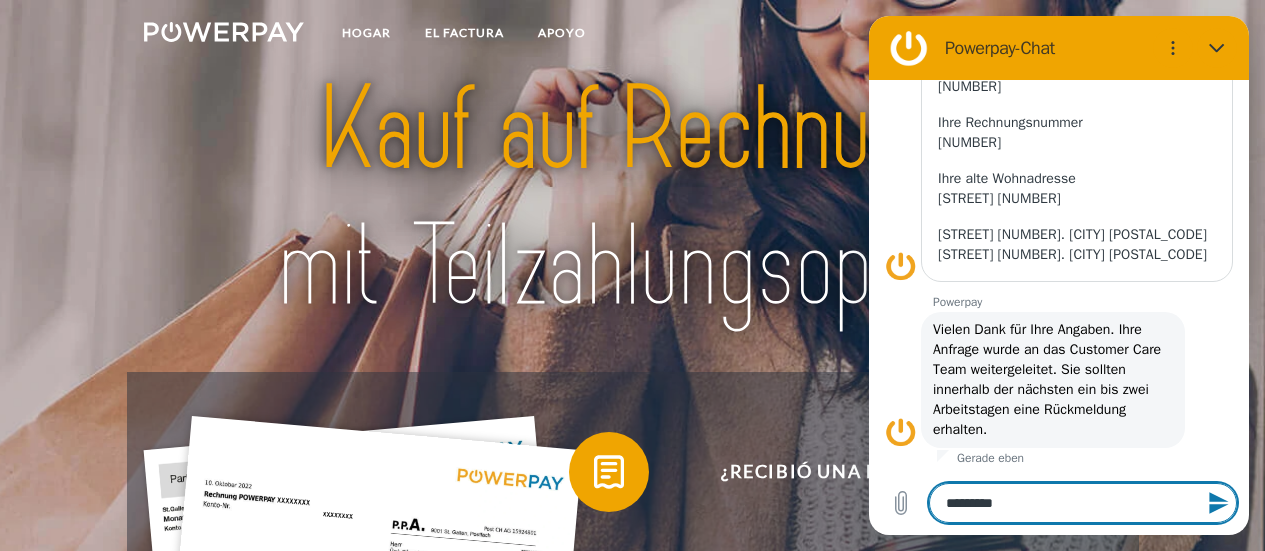 type on "**********" 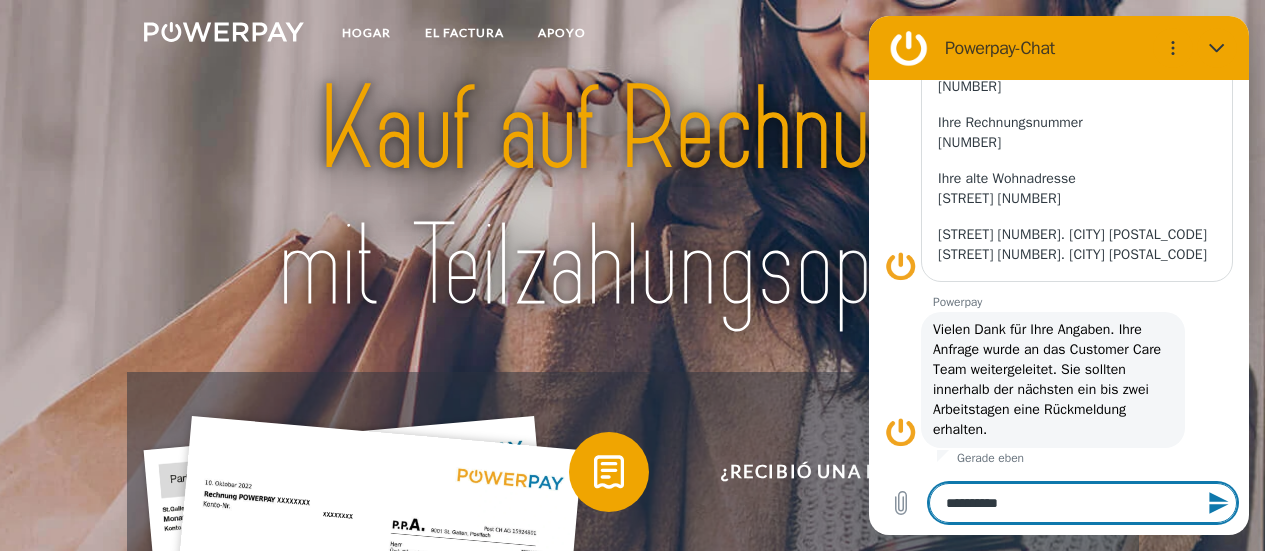 type on "**********" 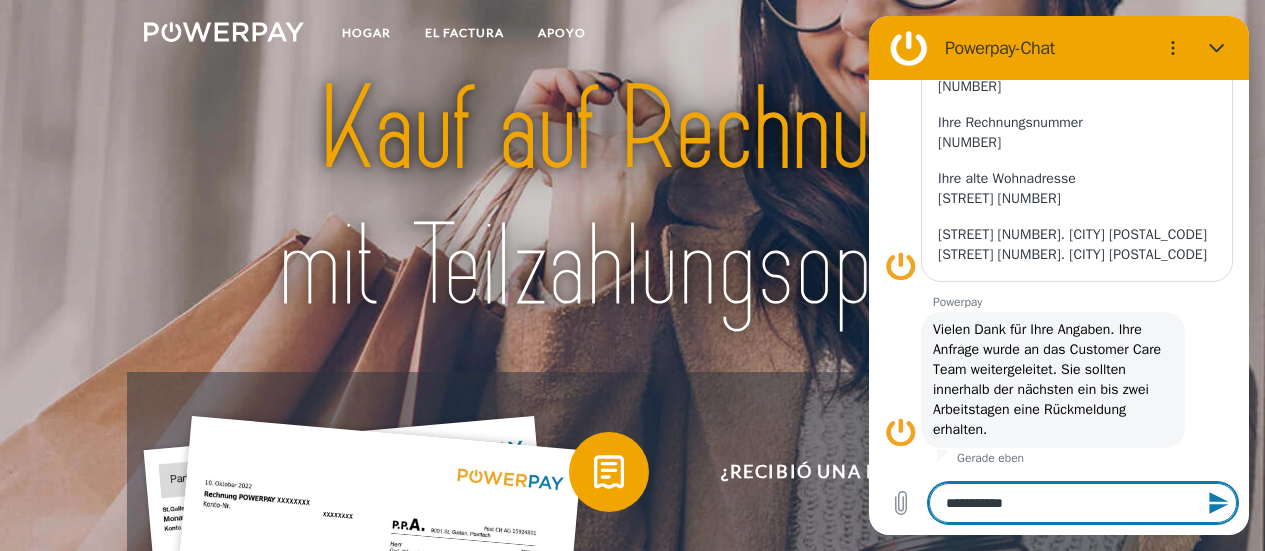 type on "**********" 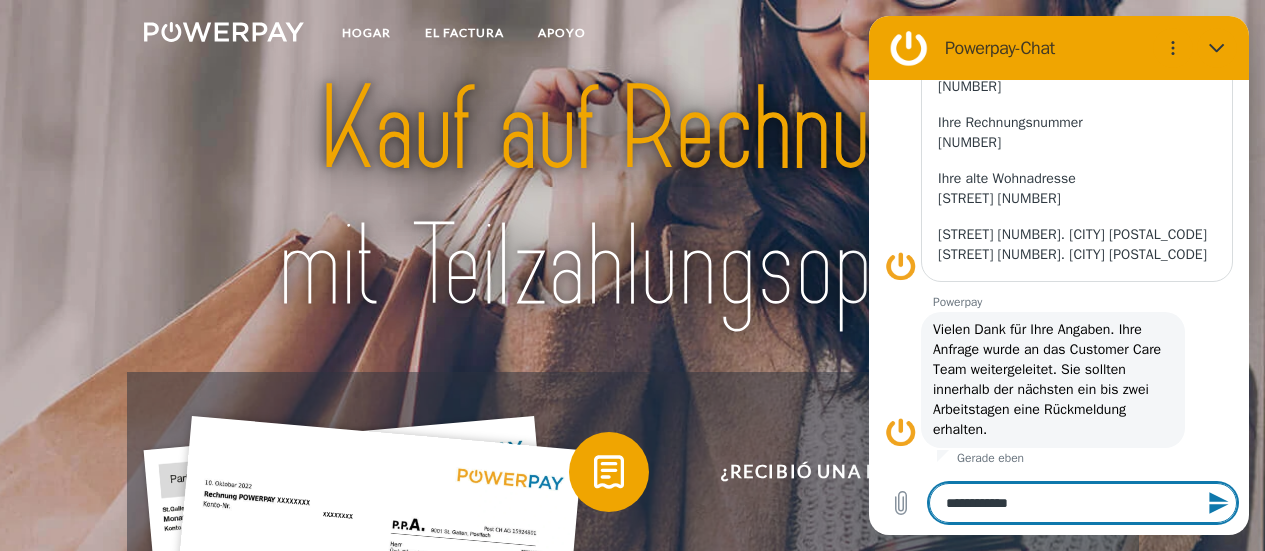 type on "**********" 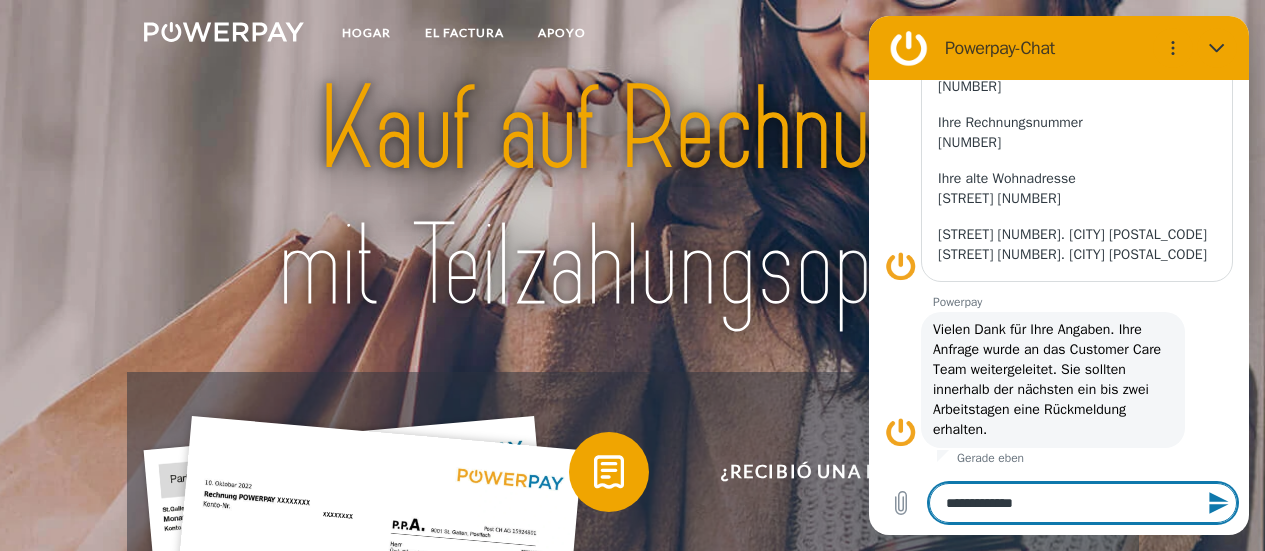 type on "**********" 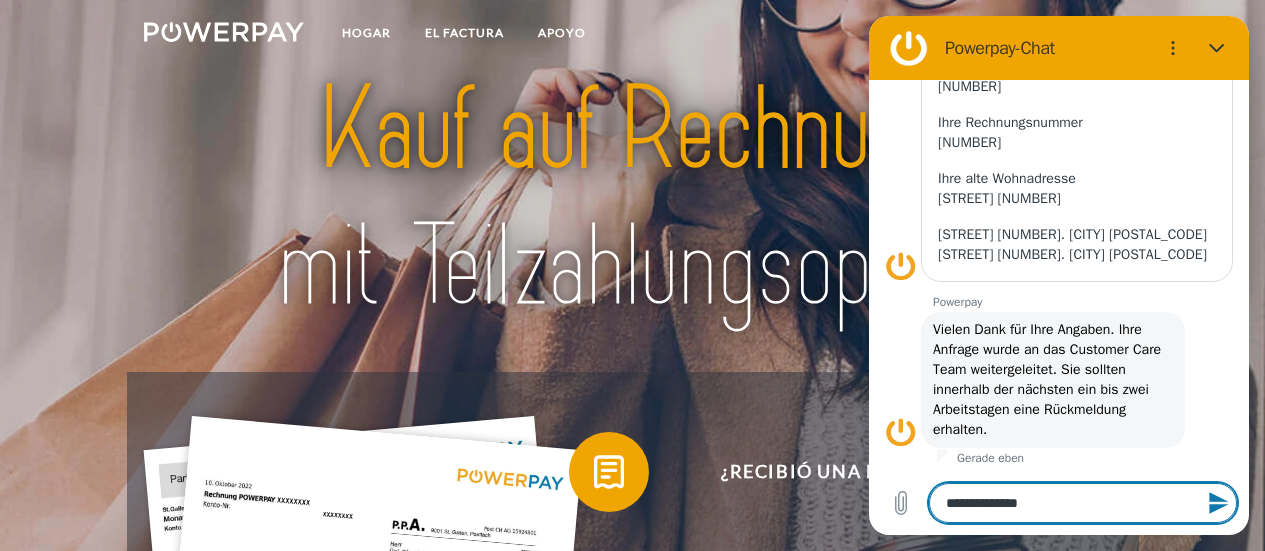 type on "**********" 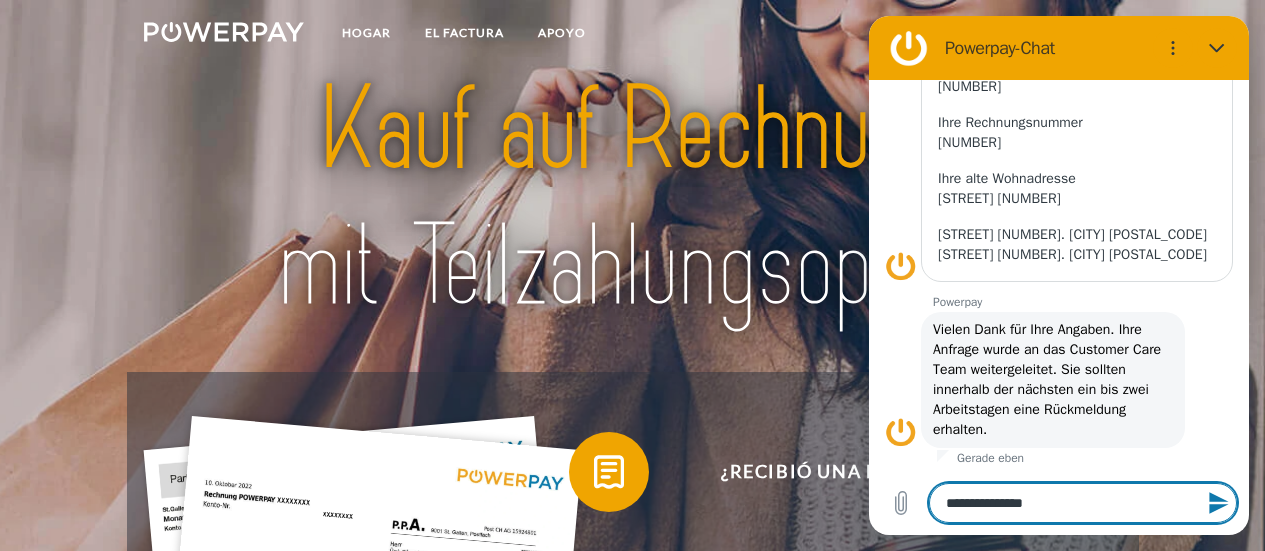 type 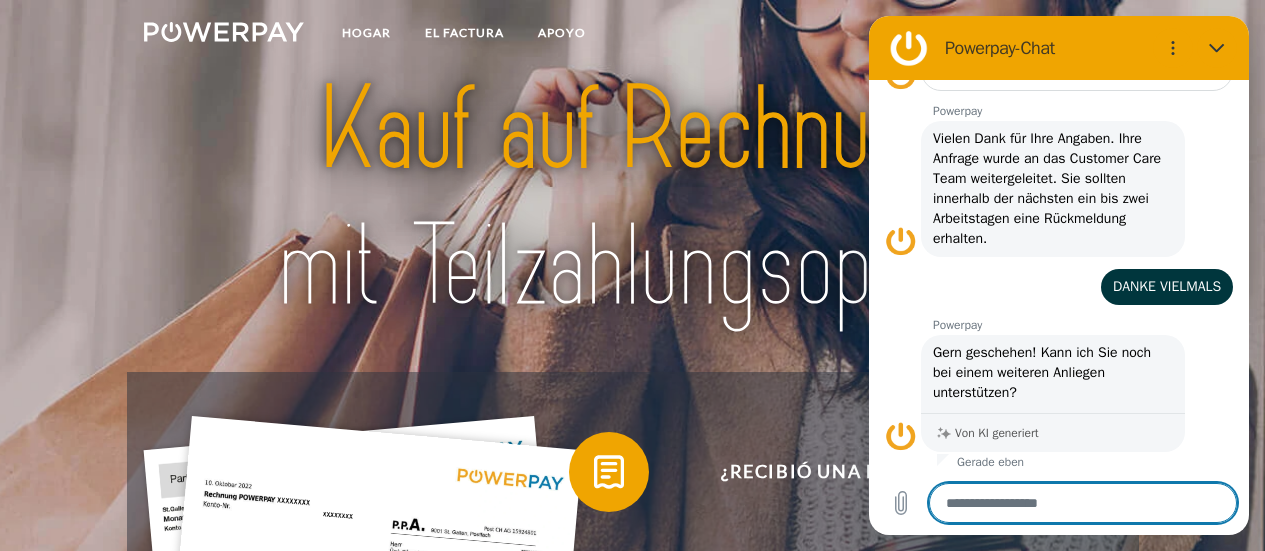 scroll, scrollTop: 845, scrollLeft: 0, axis: vertical 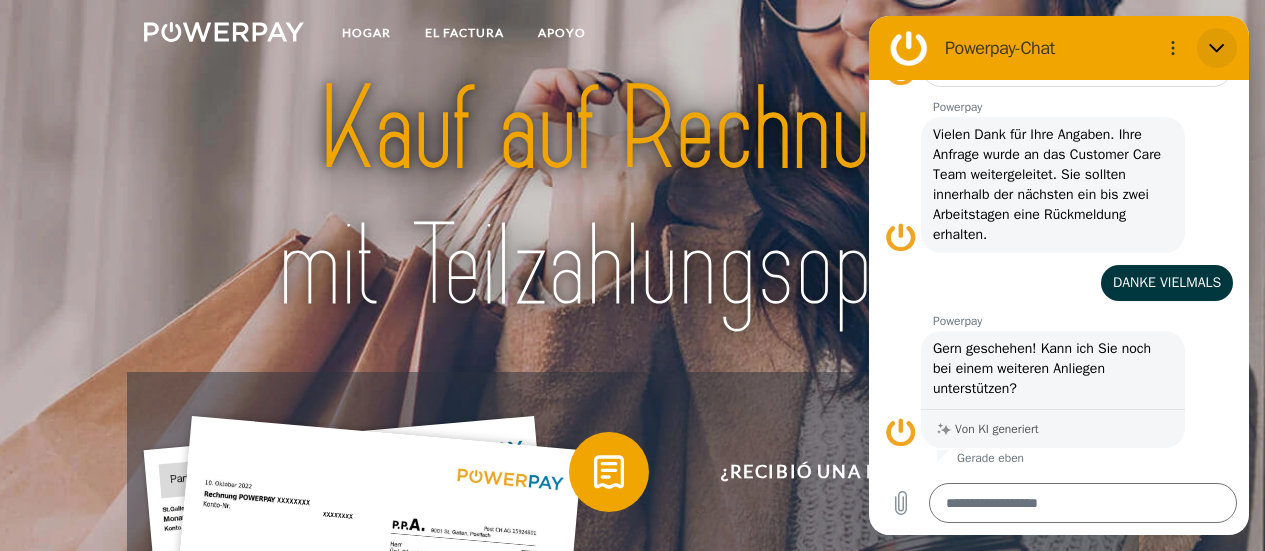 click at bounding box center (1217, 48) 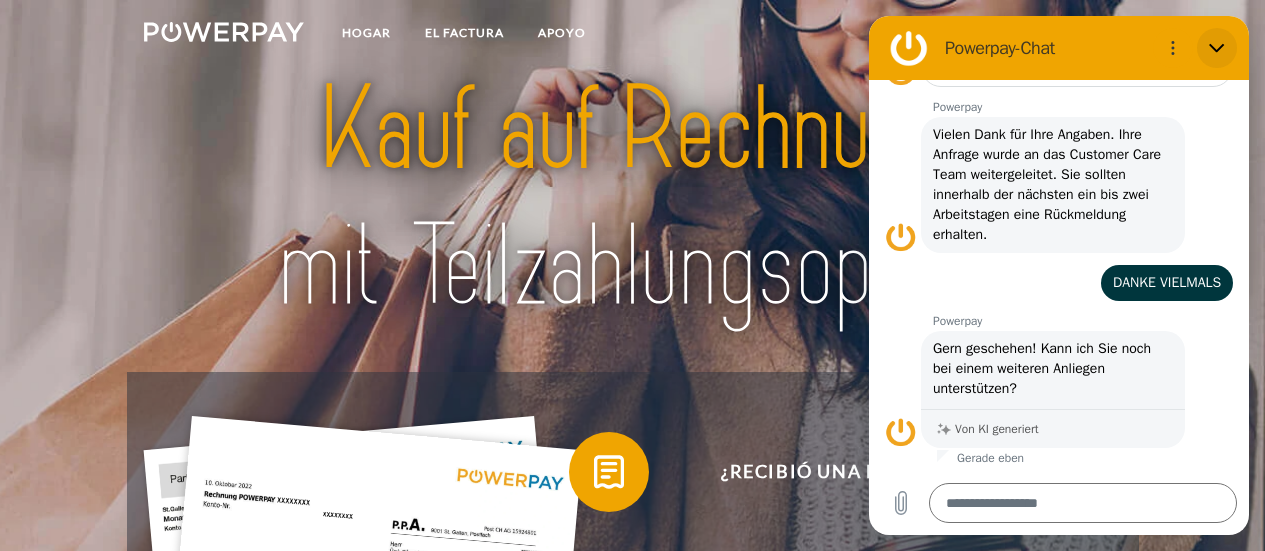 type on "*" 